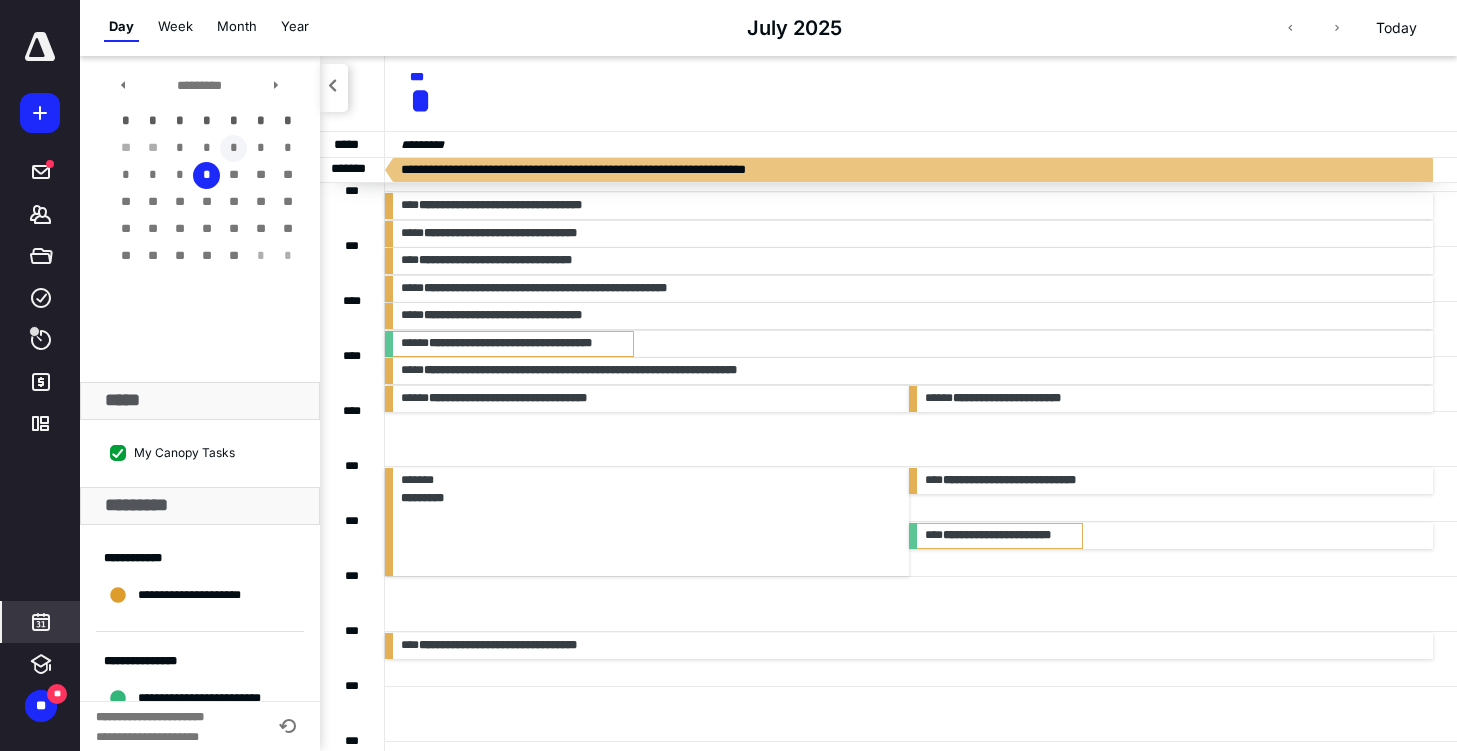 scroll, scrollTop: 432, scrollLeft: 0, axis: vertical 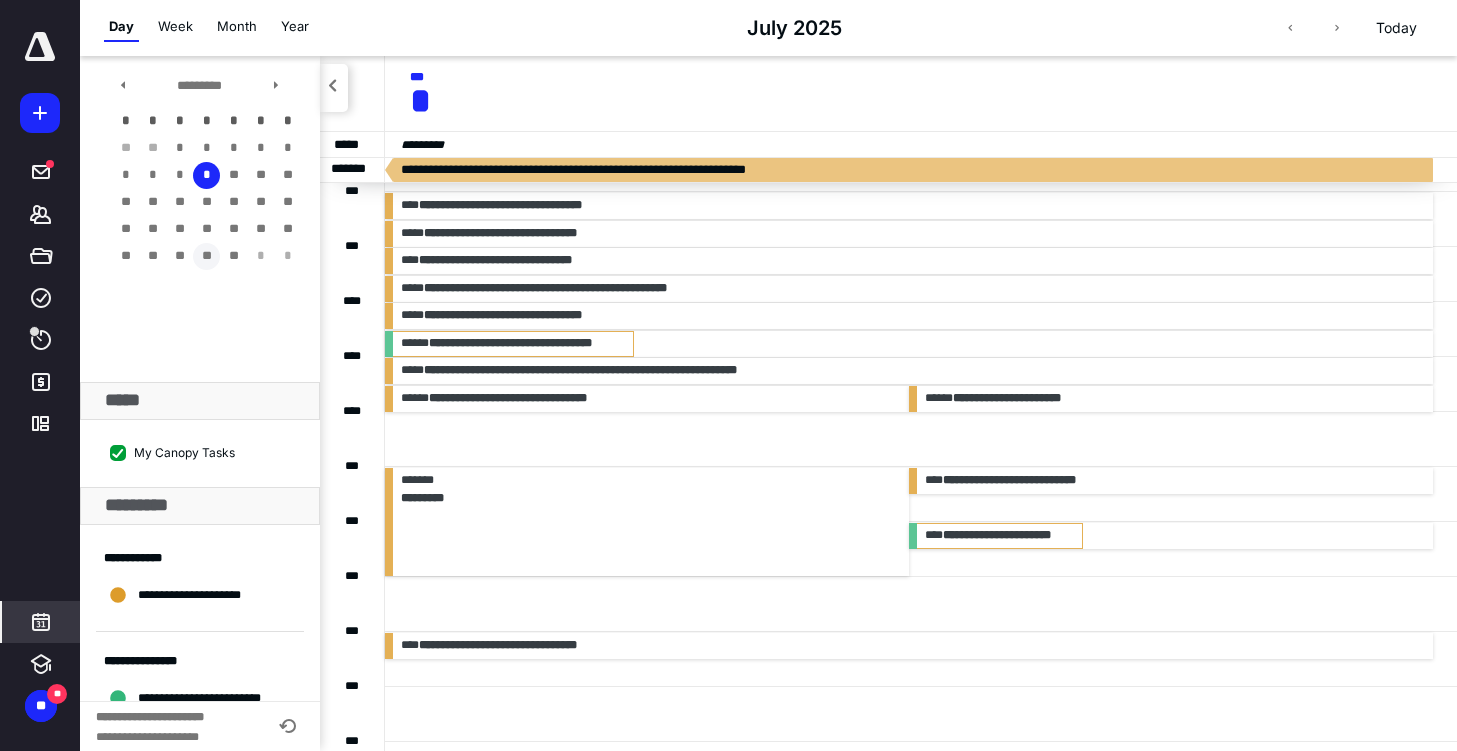 click on "**" at bounding box center [179, 148] 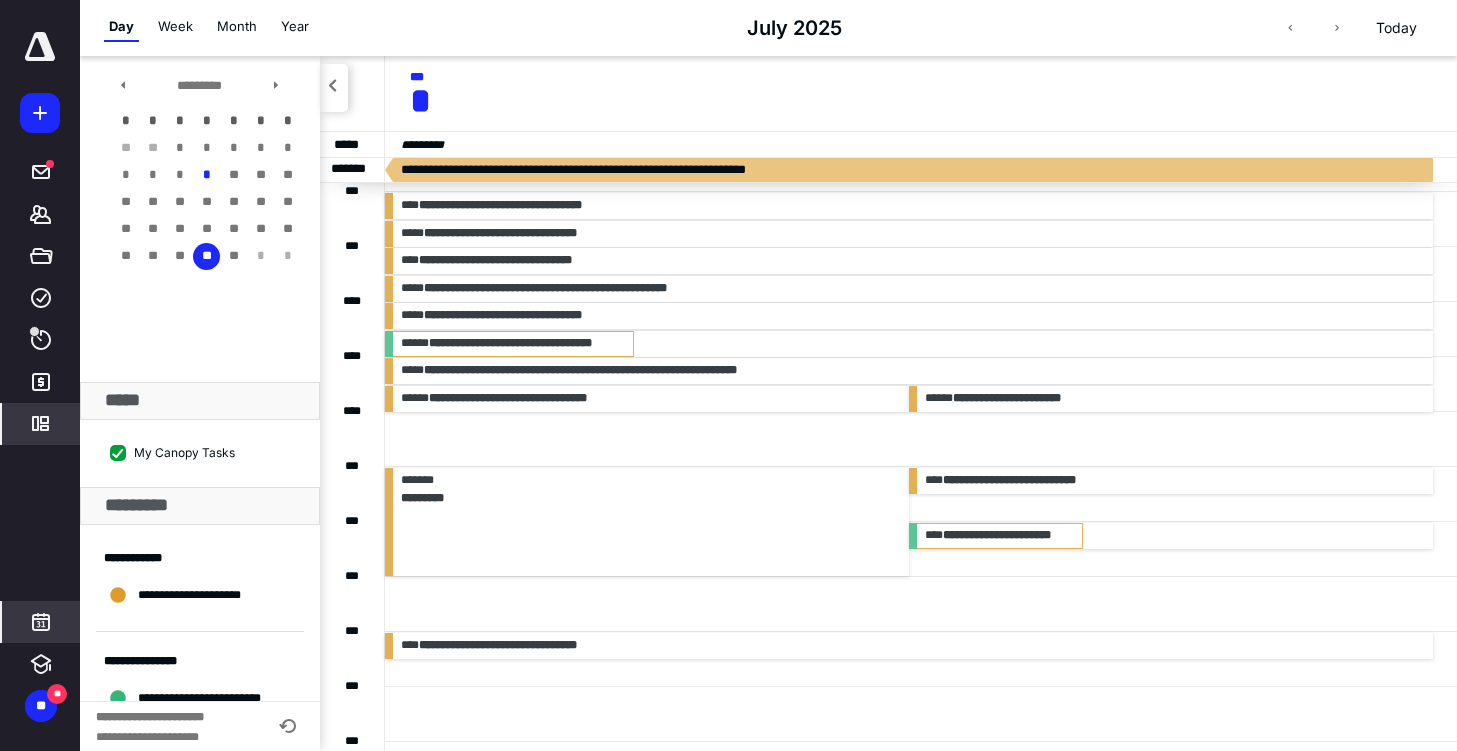 click at bounding box center (40, 423) 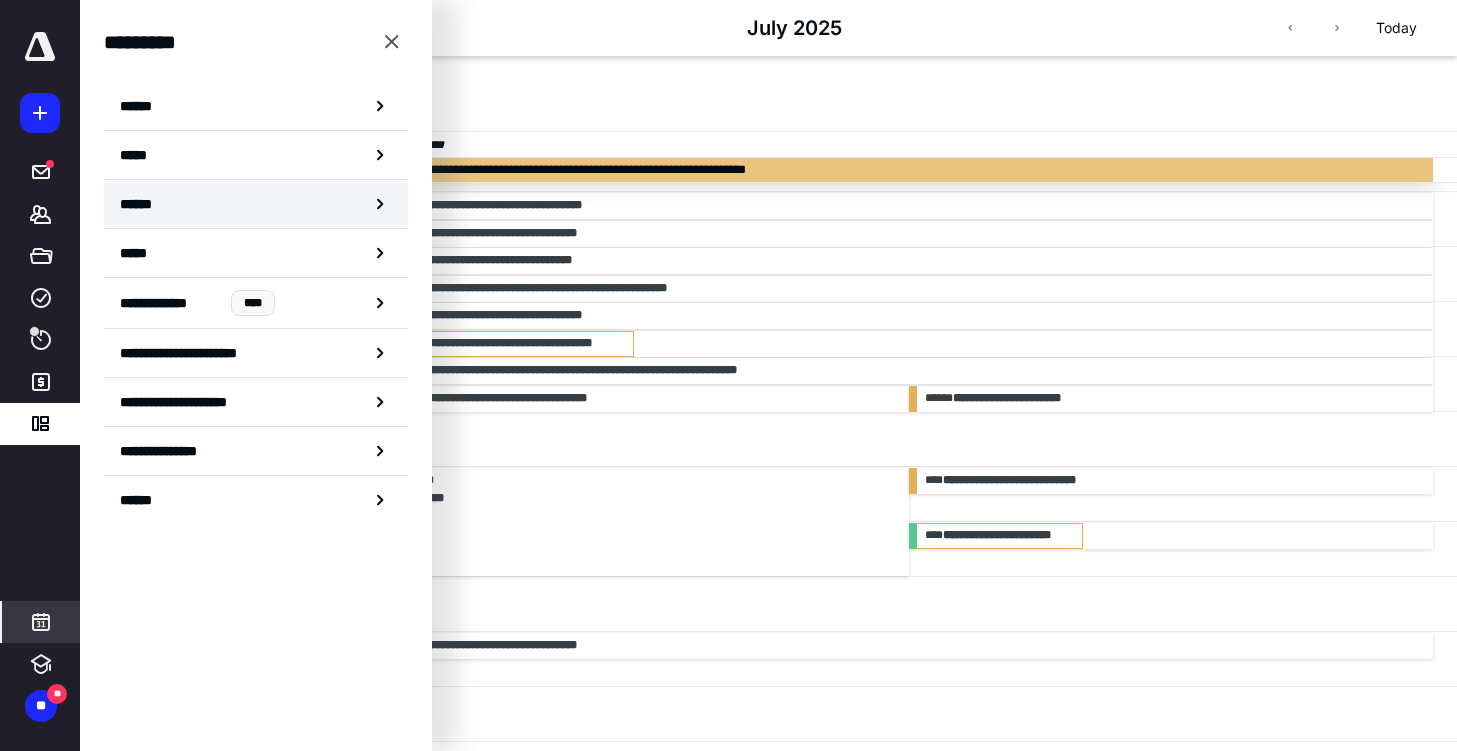 click on "******" at bounding box center [256, 204] 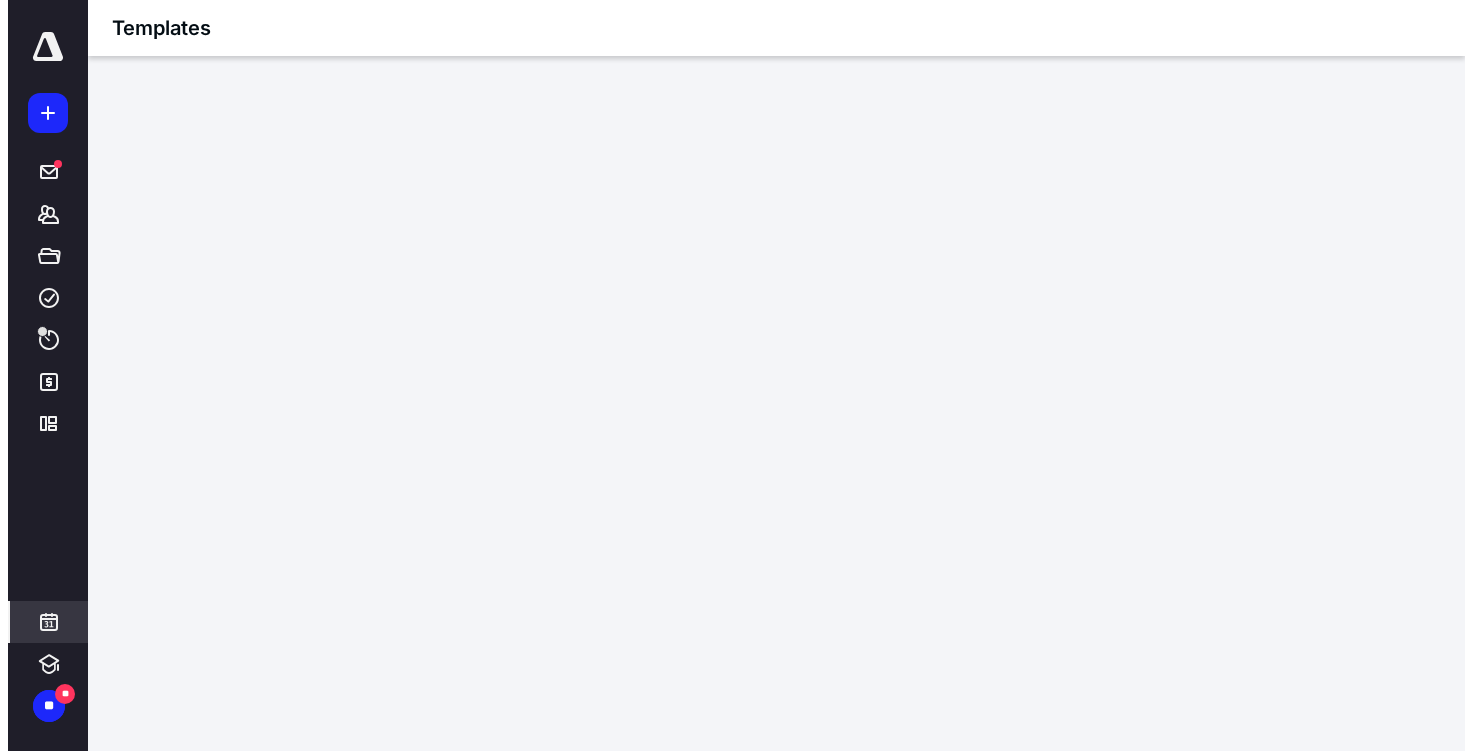 scroll, scrollTop: 0, scrollLeft: 0, axis: both 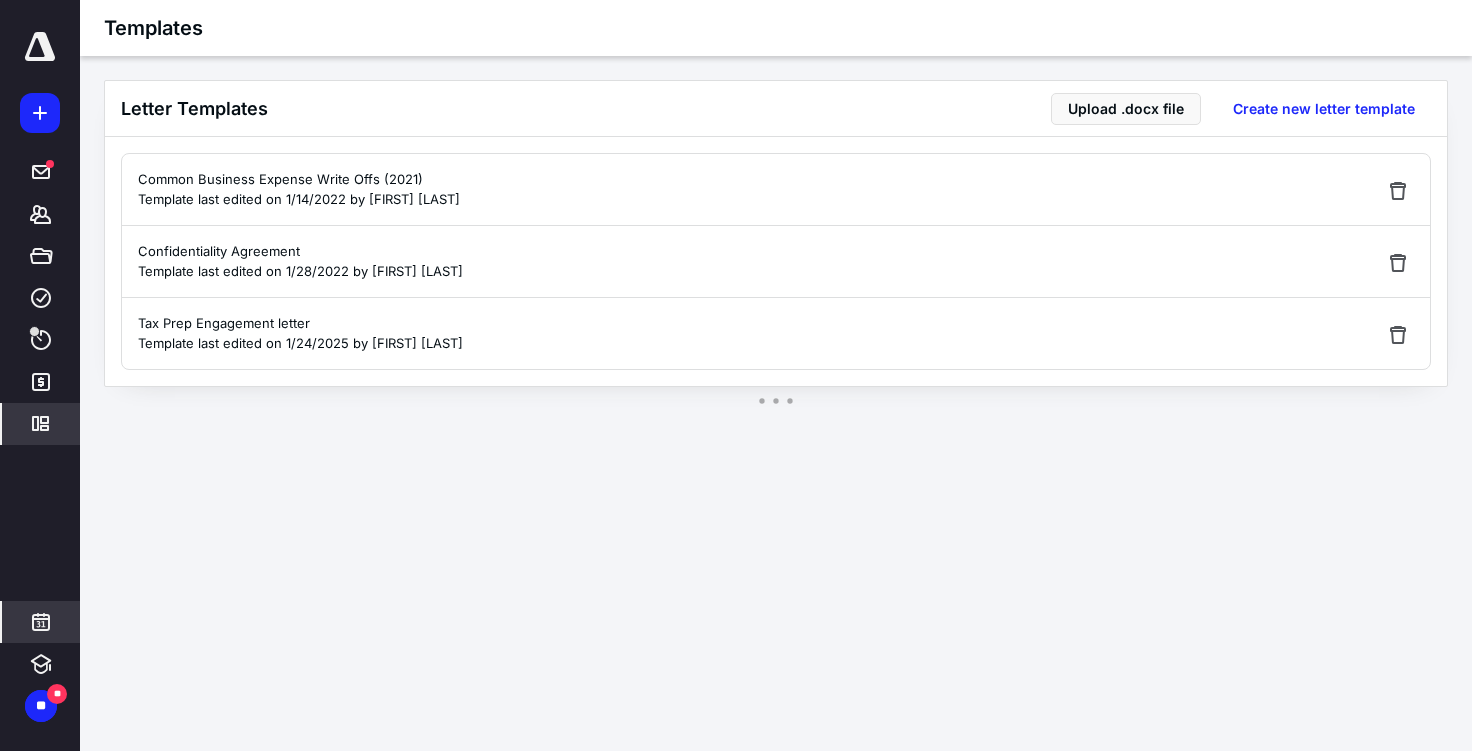 click at bounding box center [41, 622] 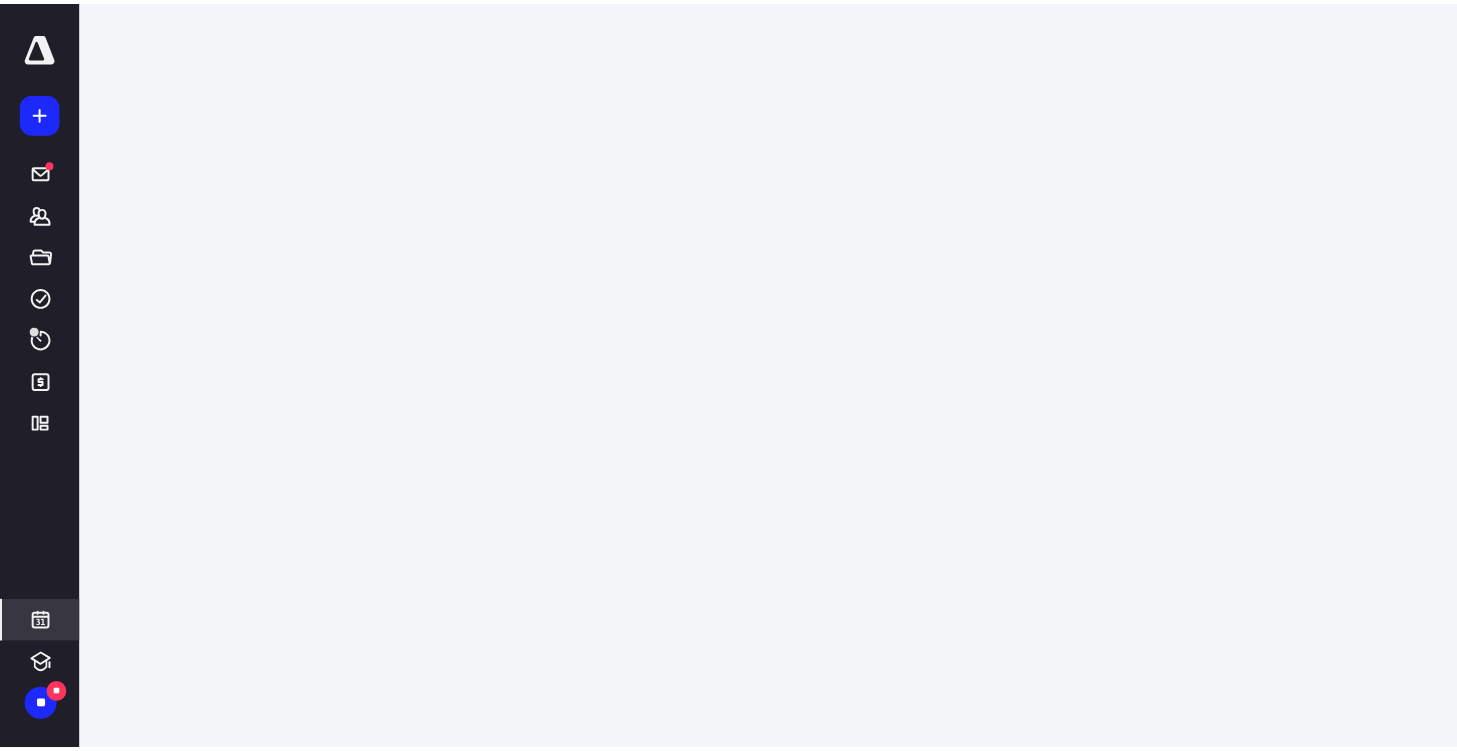 scroll, scrollTop: 385, scrollLeft: 0, axis: vertical 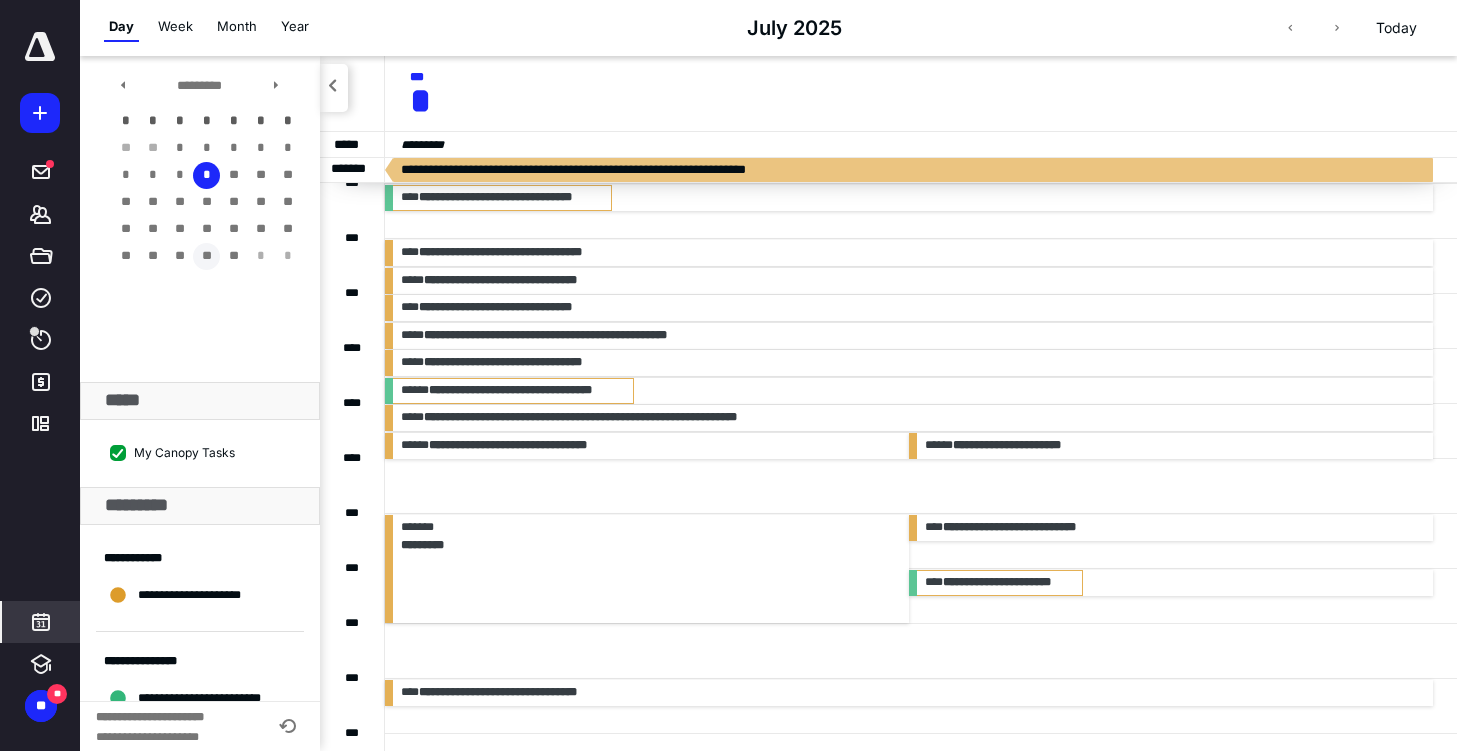 click on "**" at bounding box center [179, 148] 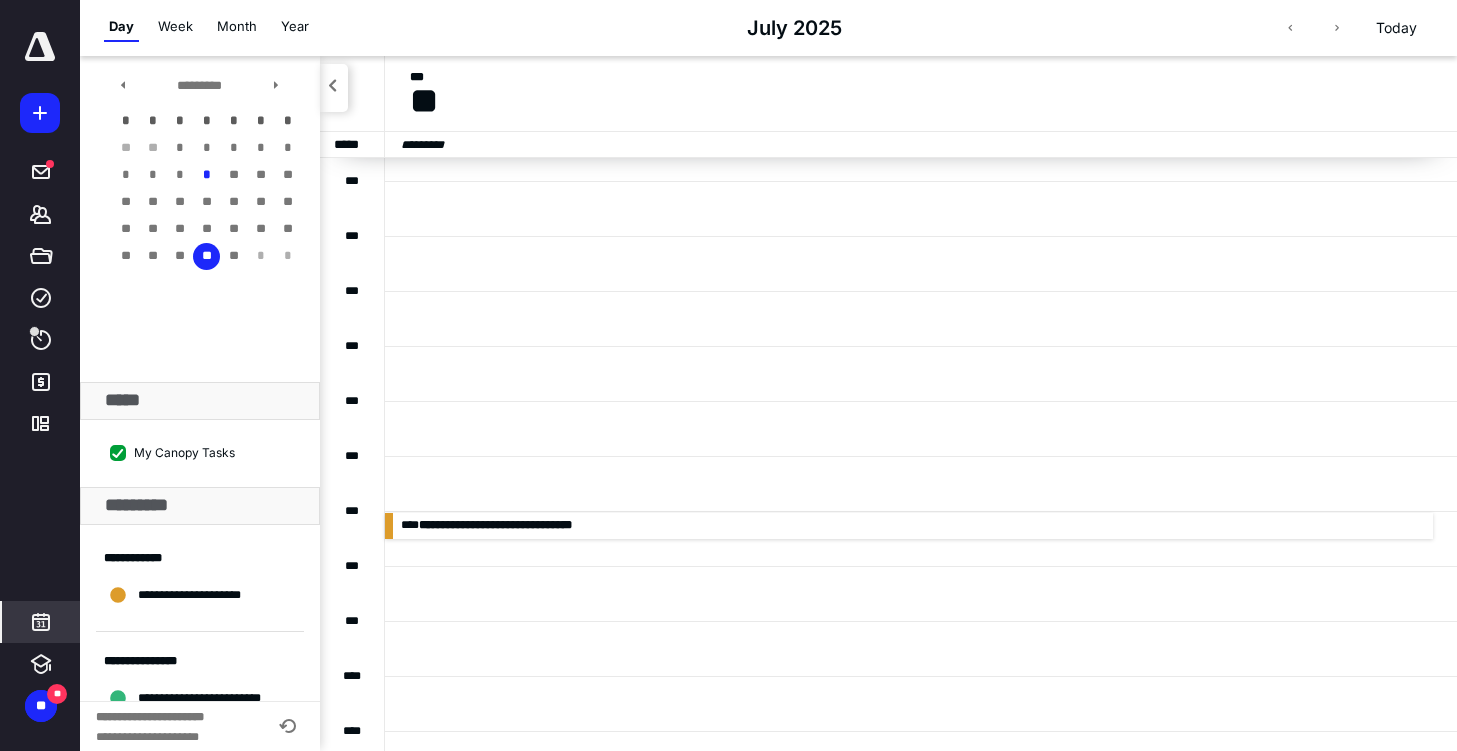 scroll, scrollTop: 0, scrollLeft: 0, axis: both 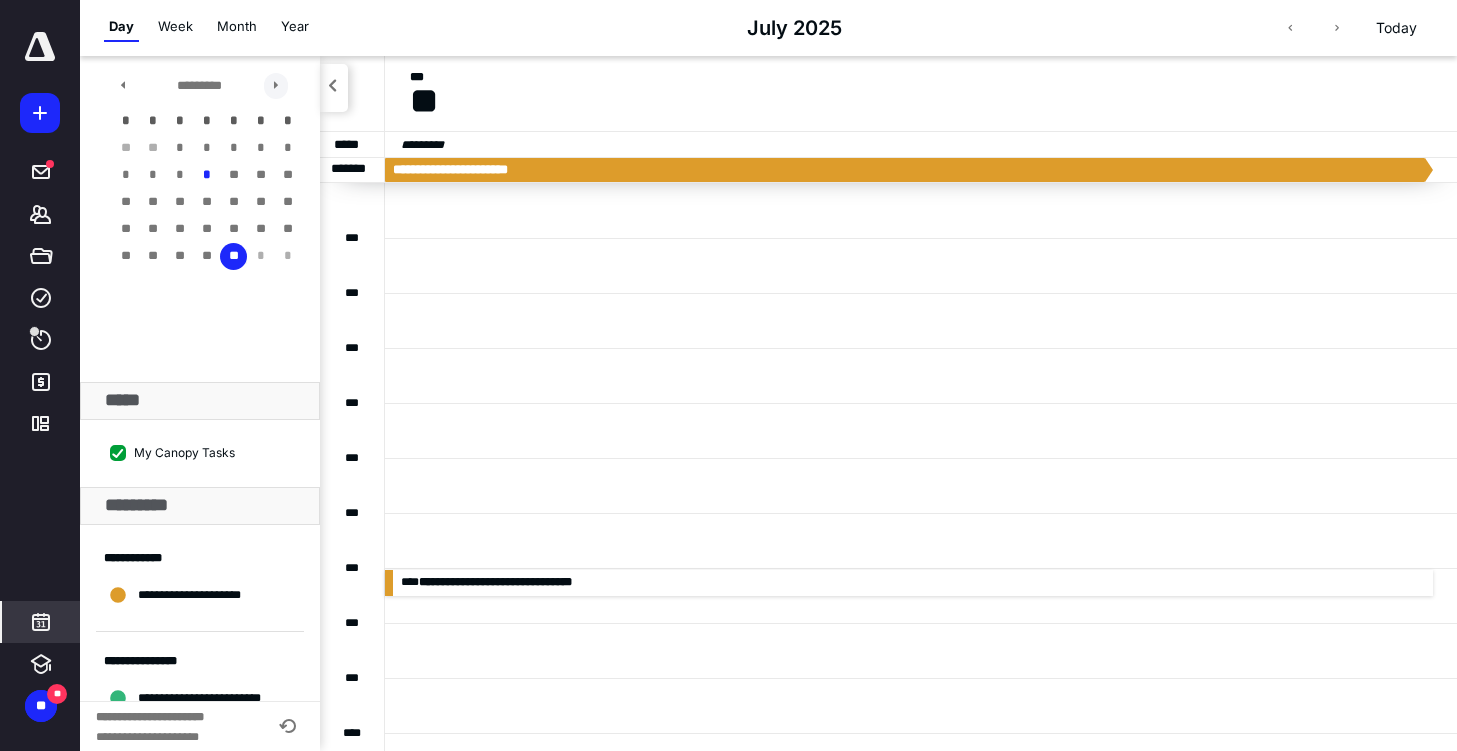 click at bounding box center [276, 86] 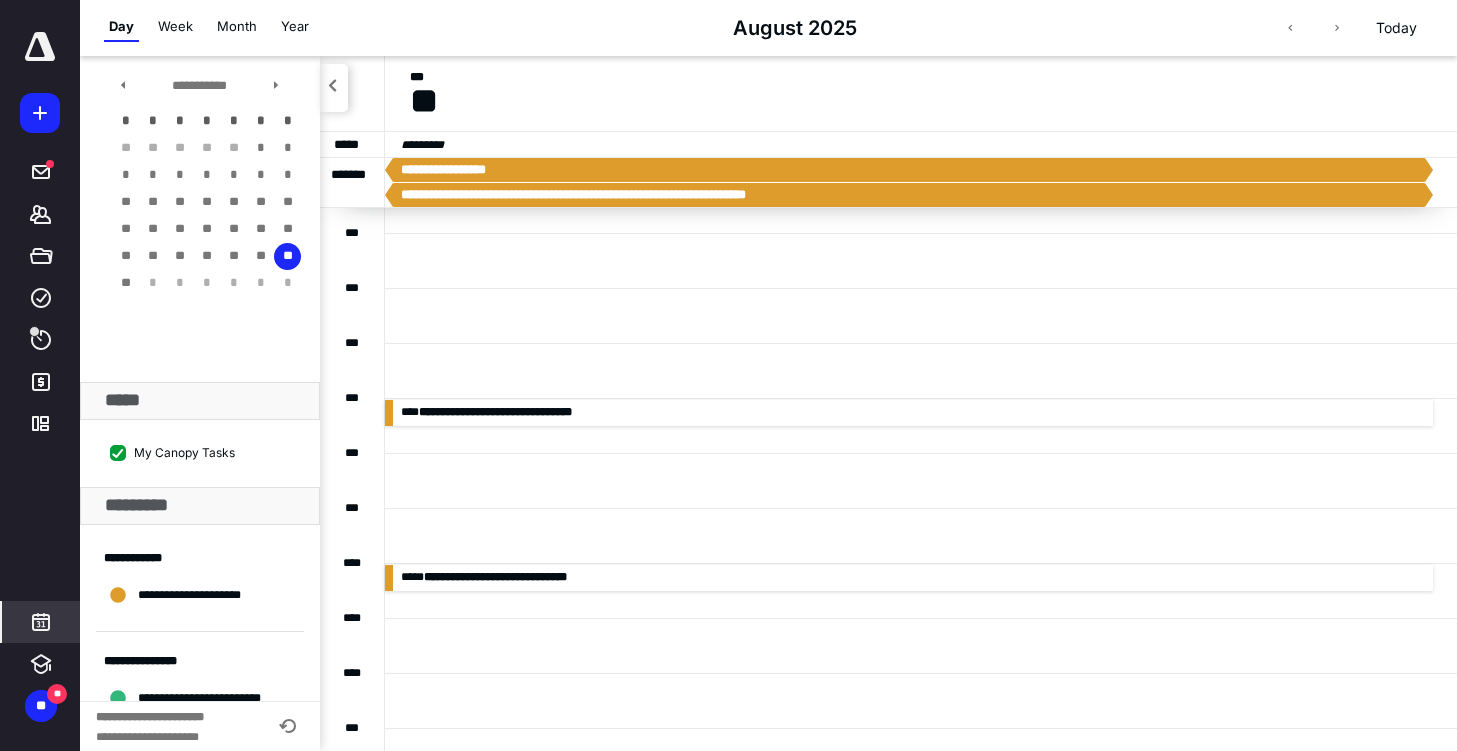 scroll, scrollTop: 200, scrollLeft: 0, axis: vertical 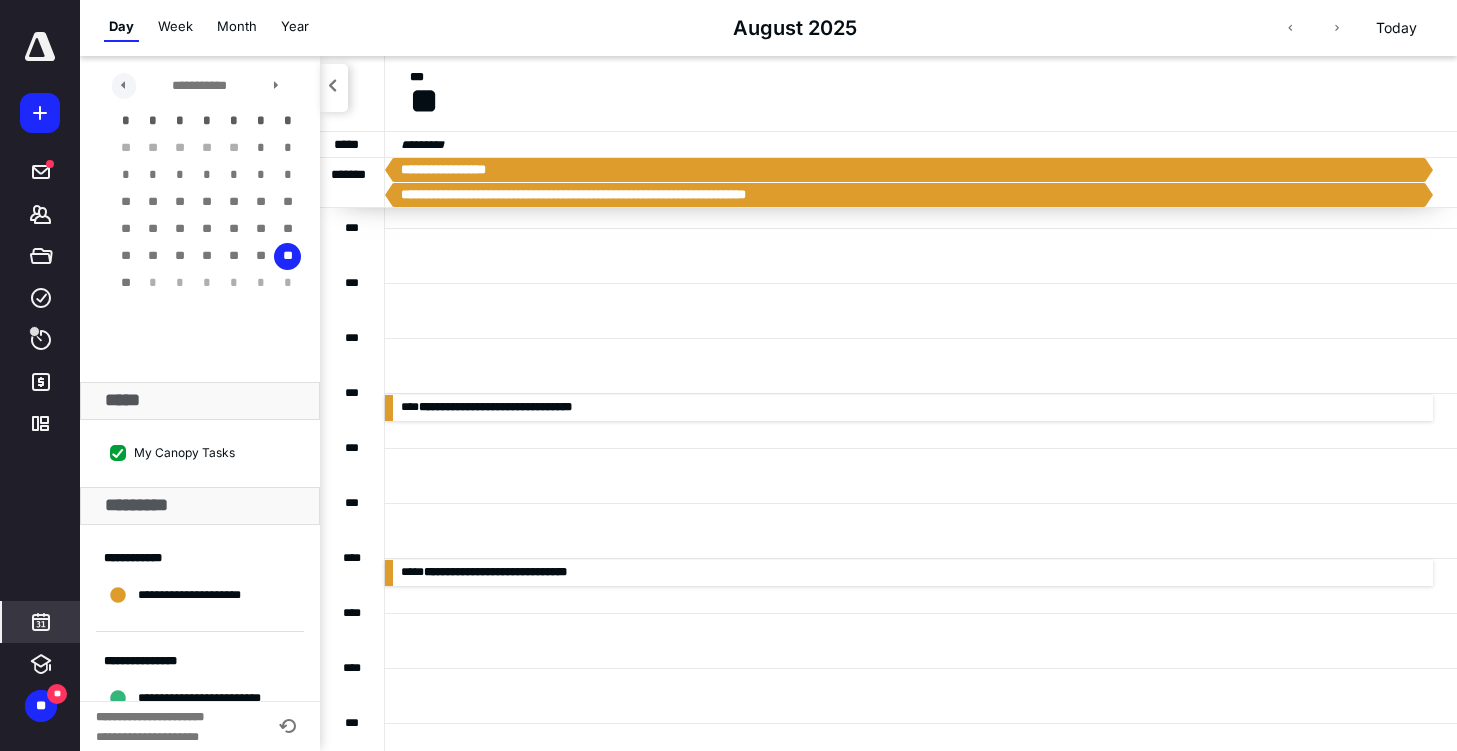 click at bounding box center (124, 86) 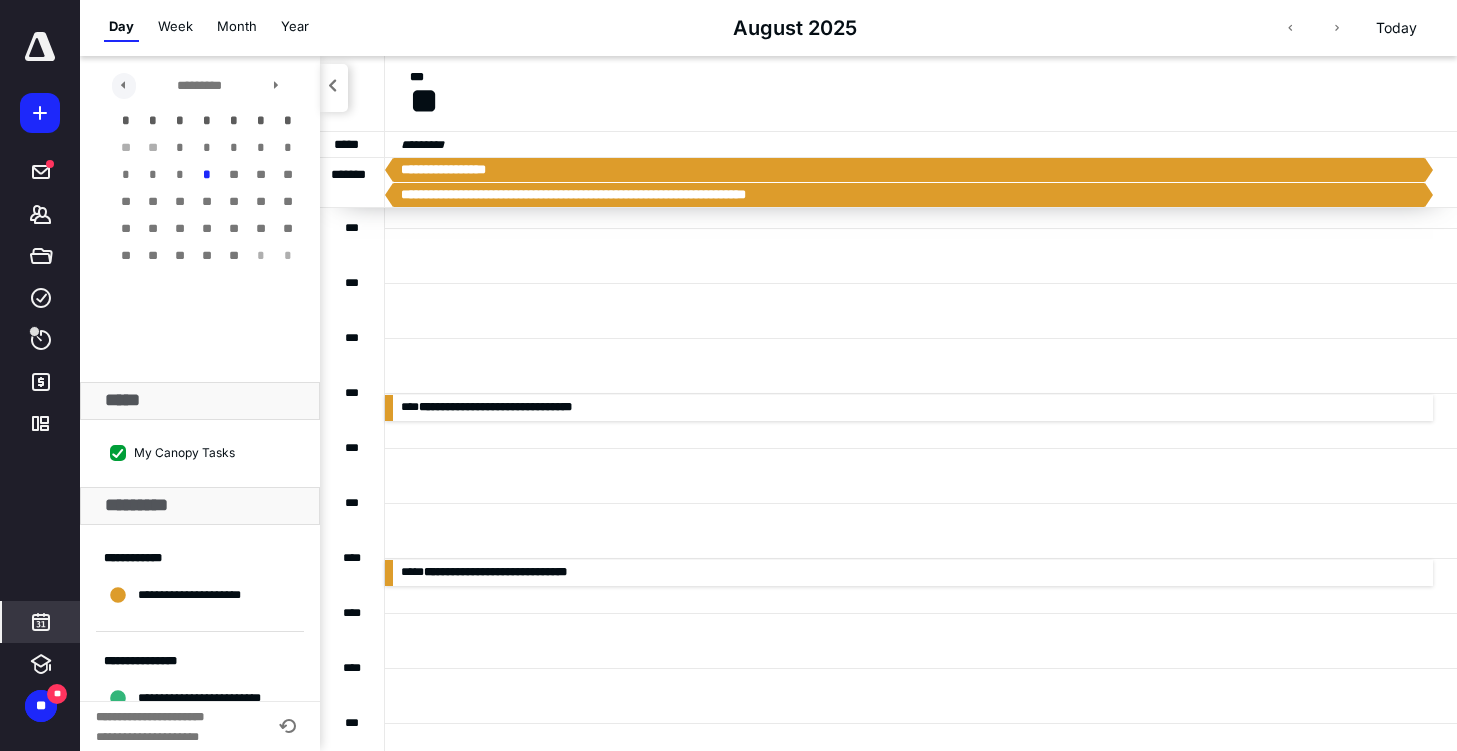 click at bounding box center (124, 86) 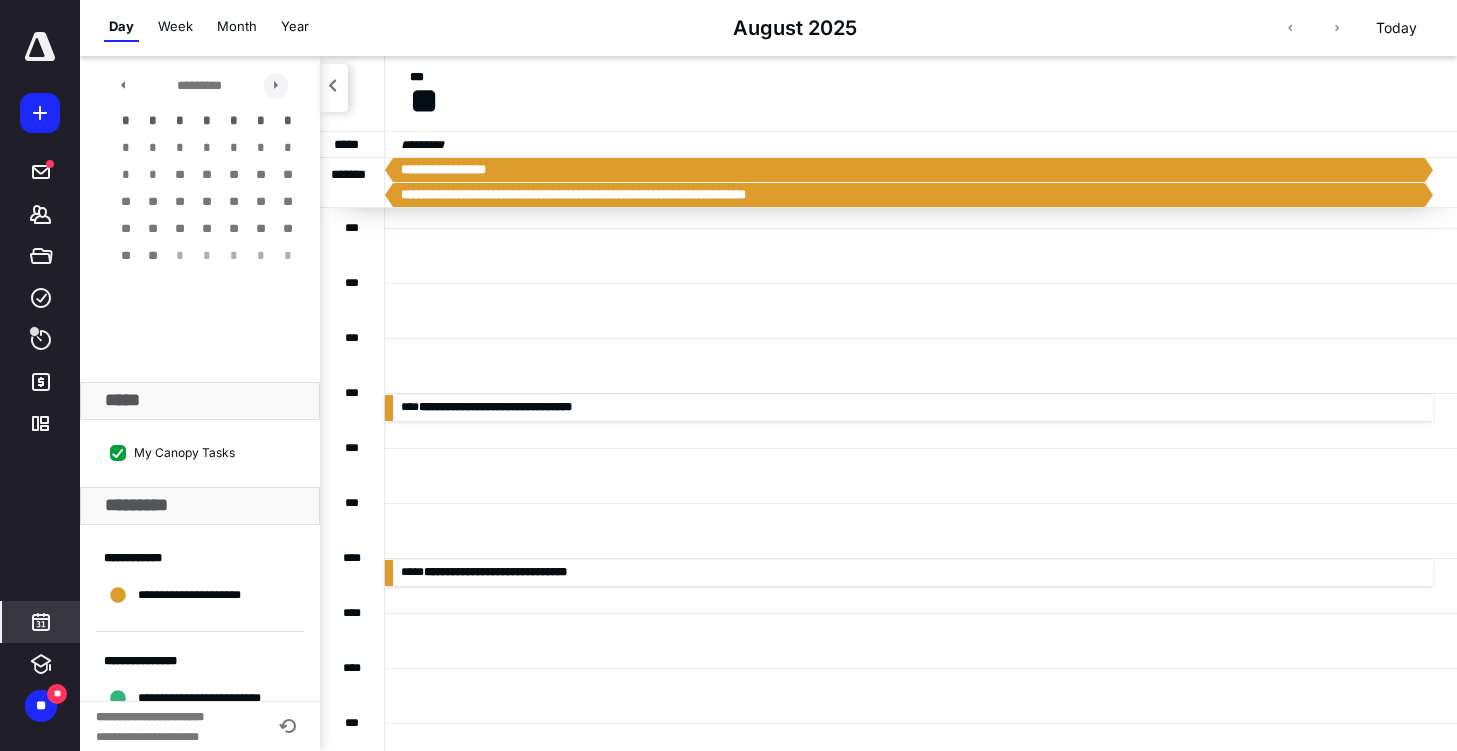 click at bounding box center (276, 86) 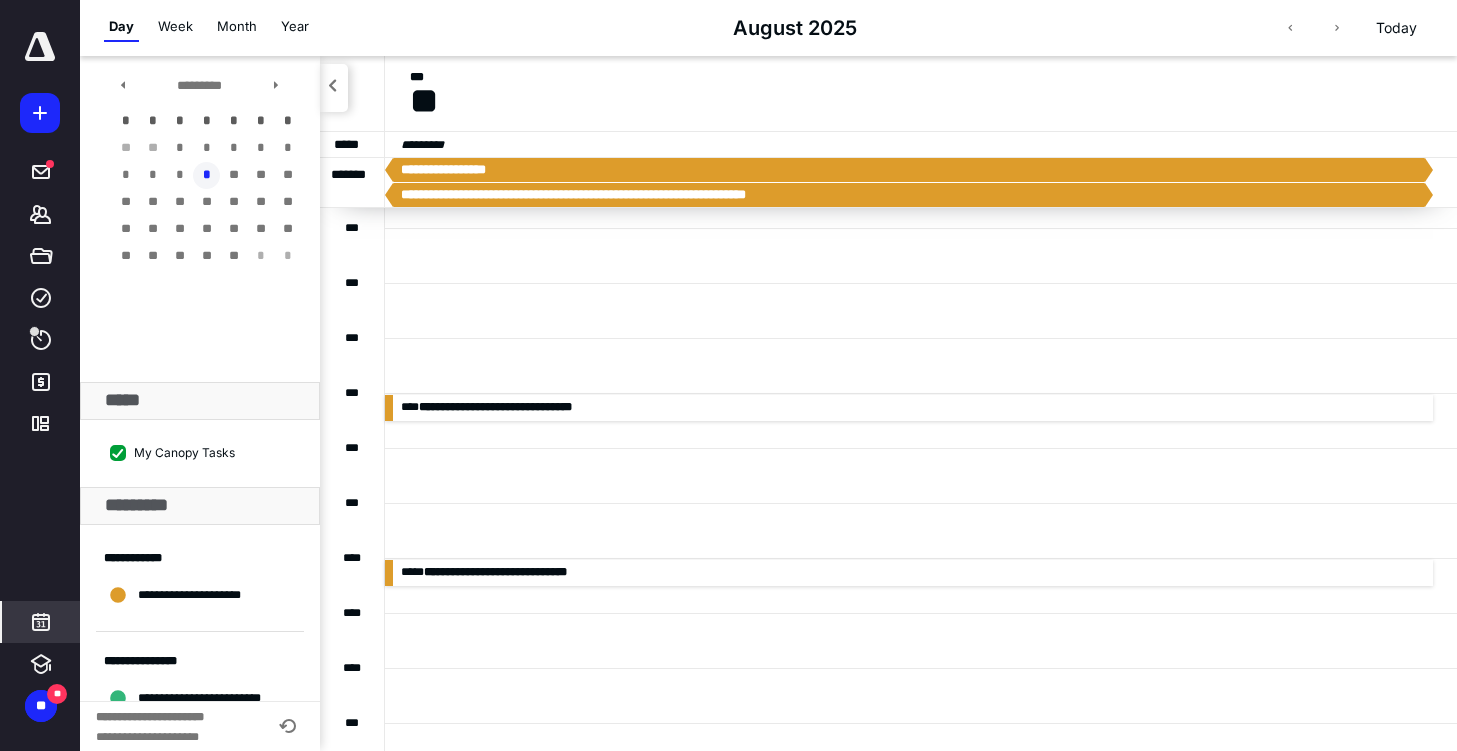 click on "*" at bounding box center (206, 175) 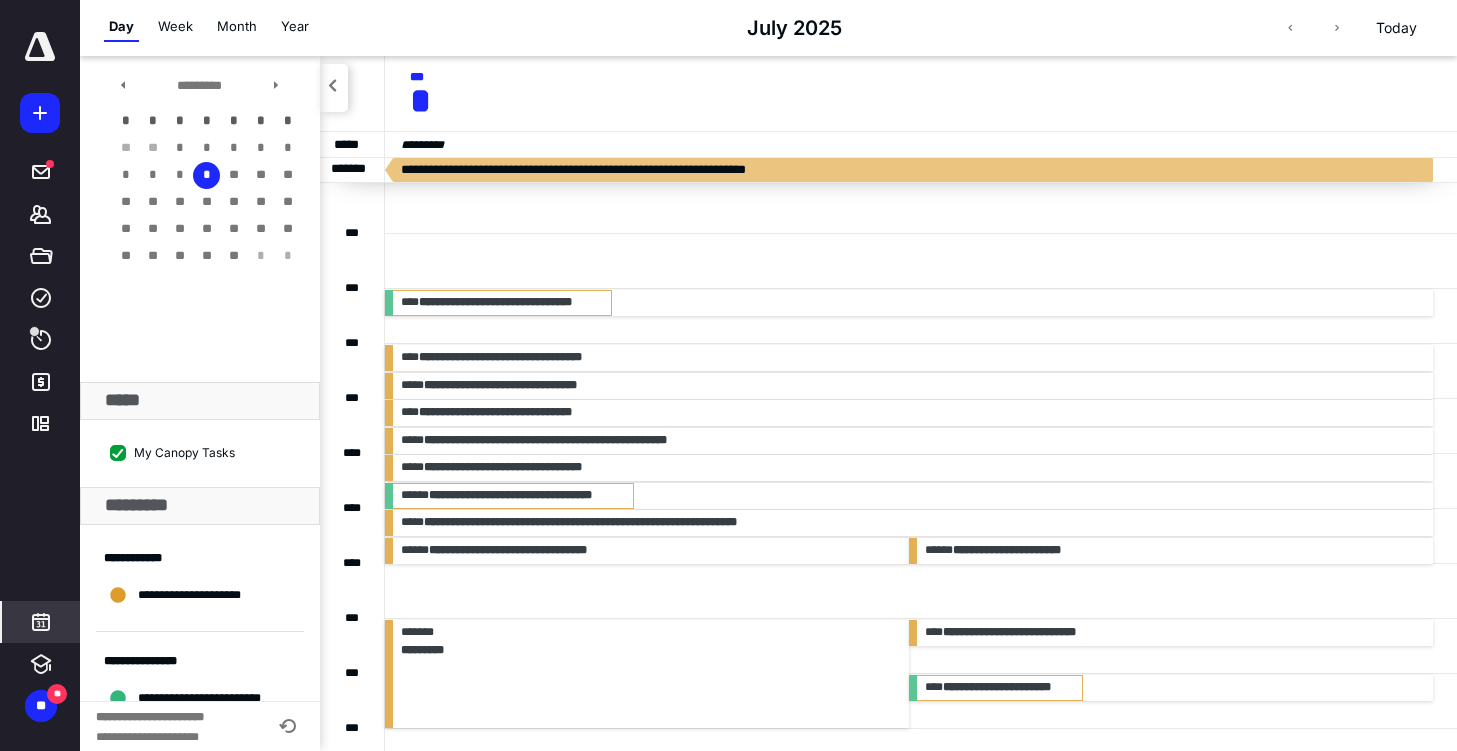 scroll, scrollTop: 281, scrollLeft: 0, axis: vertical 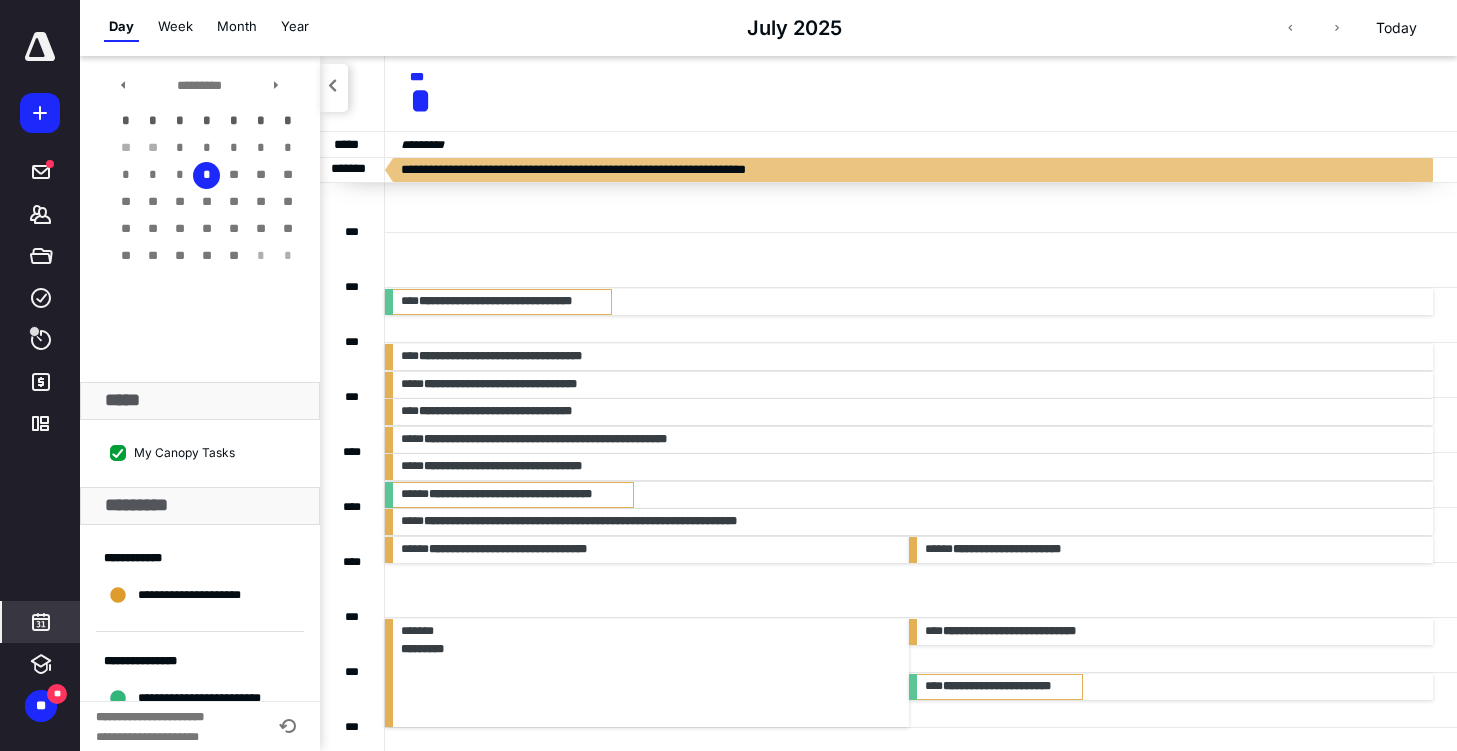 click on "**********" at bounding box center (909, 385) 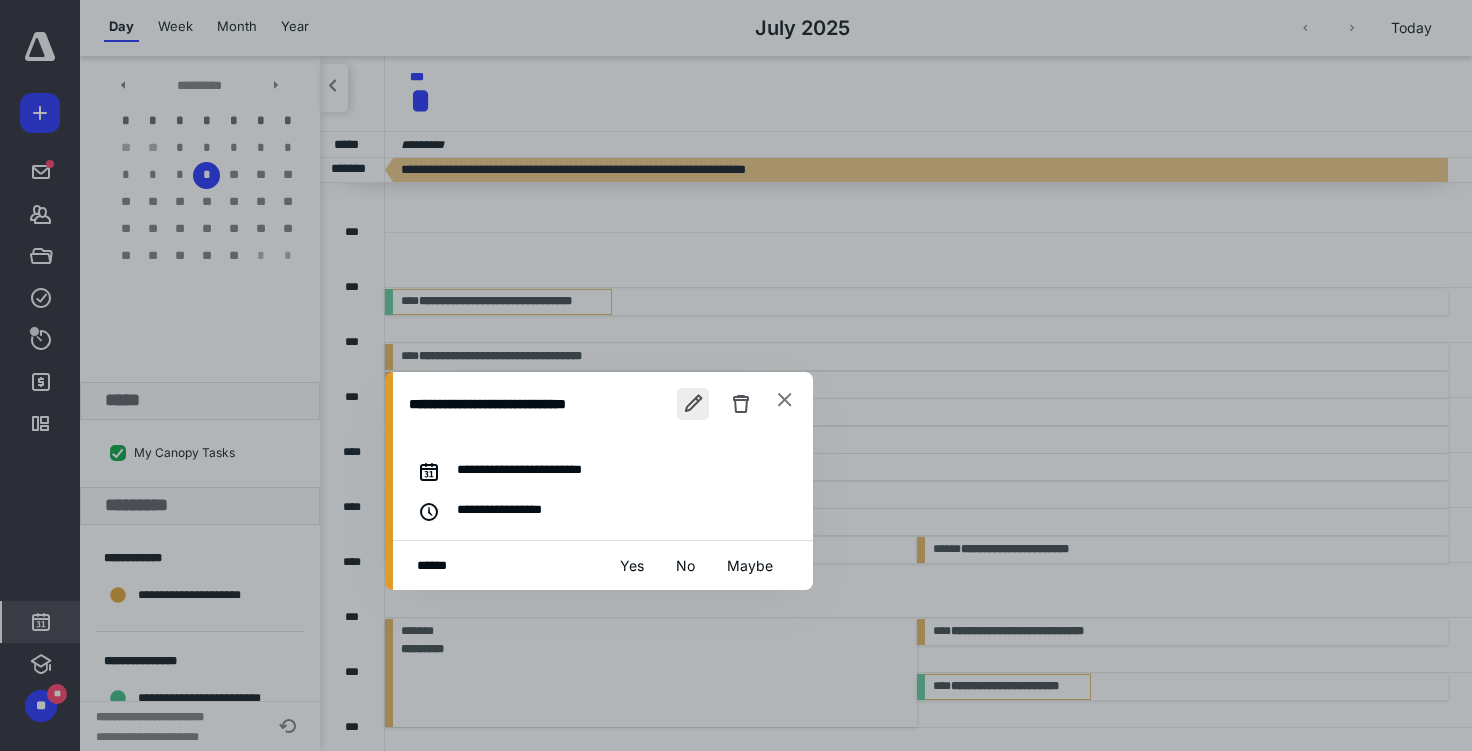 click at bounding box center [693, 404] 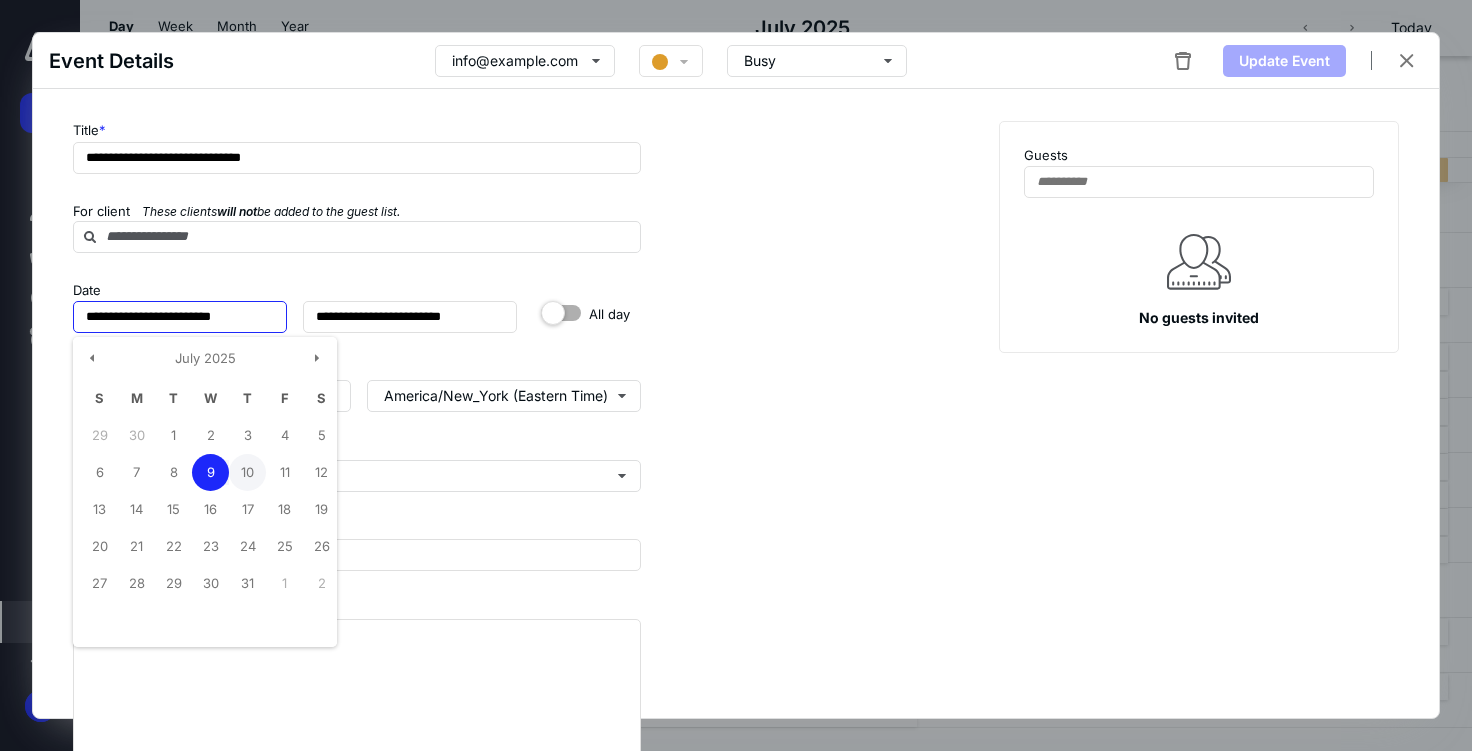 click on "10" at bounding box center (173, 435) 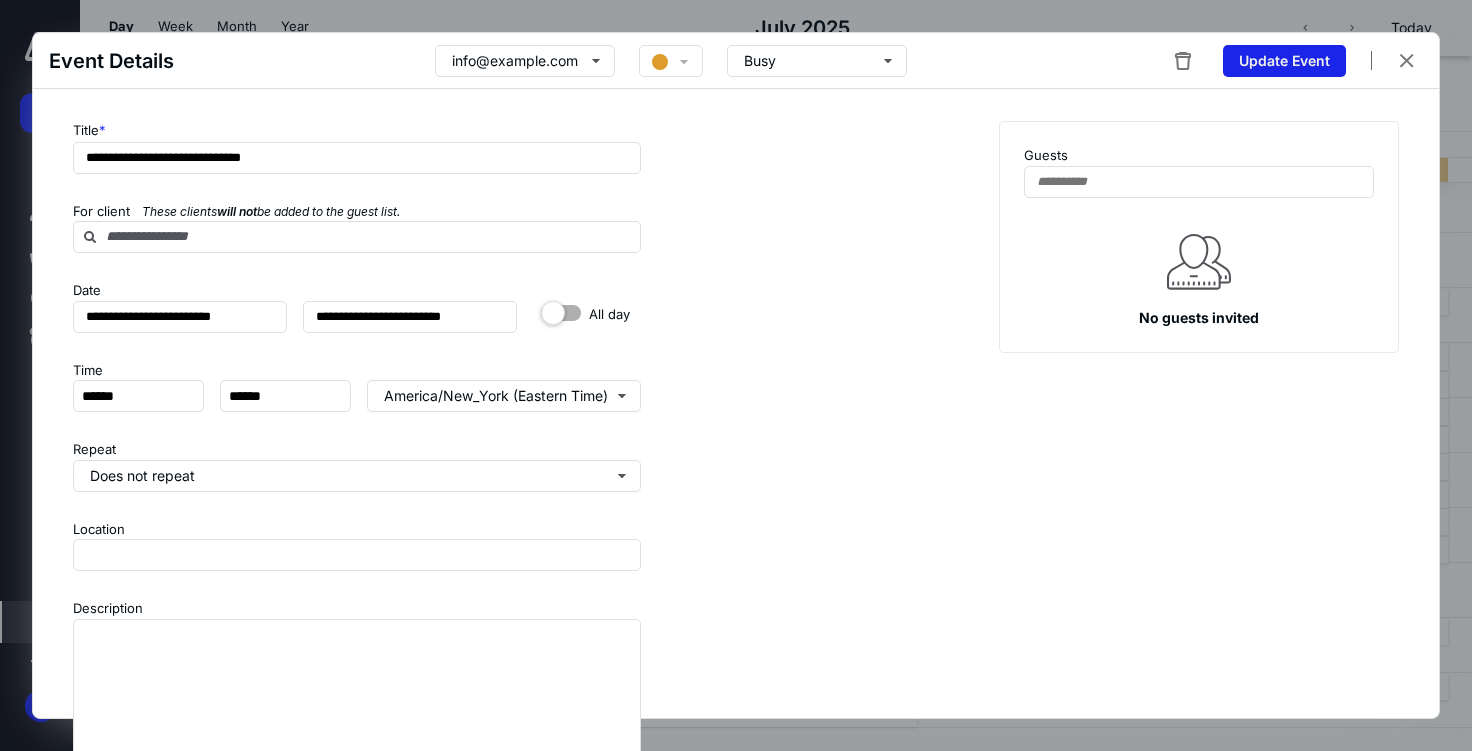 click on "Update Event" at bounding box center [1284, 61] 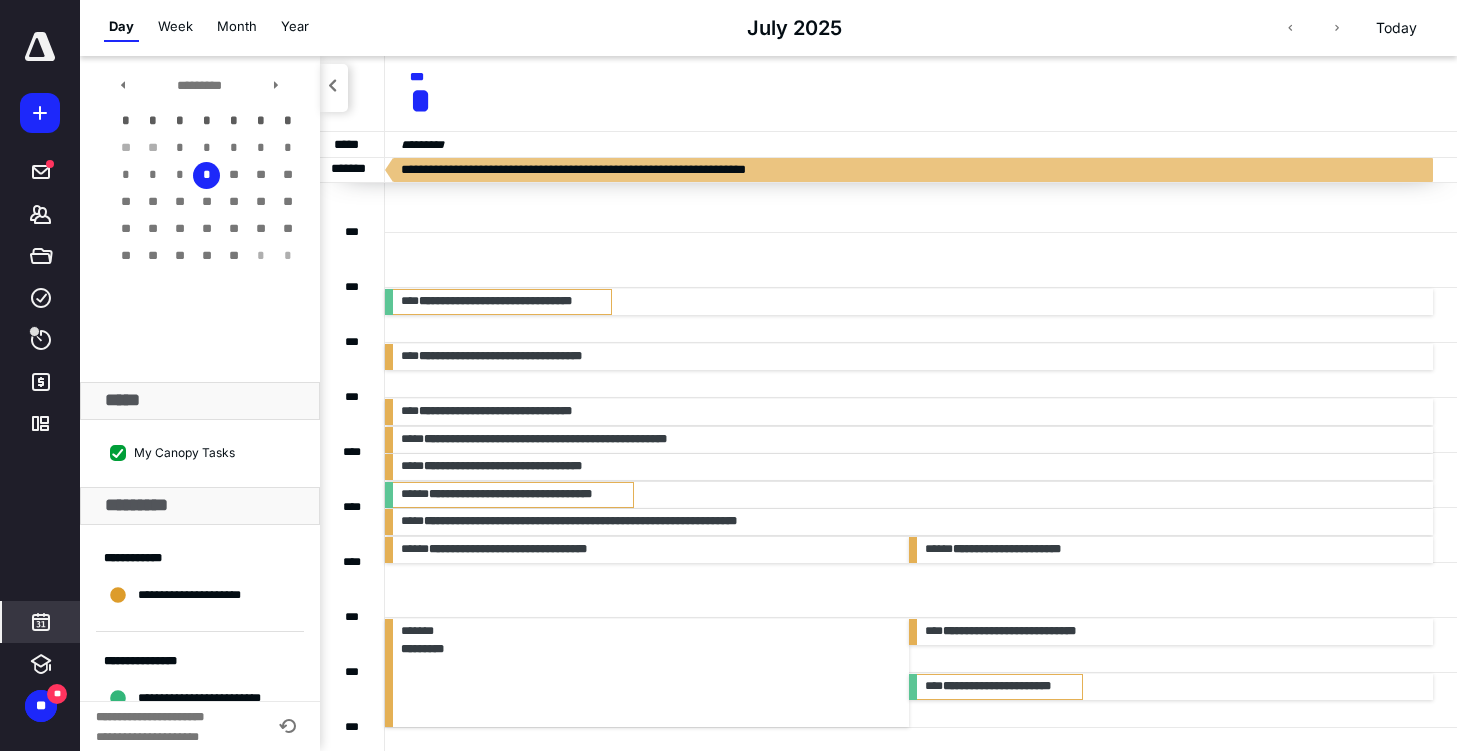 click on "**********" at bounding box center [909, 522] 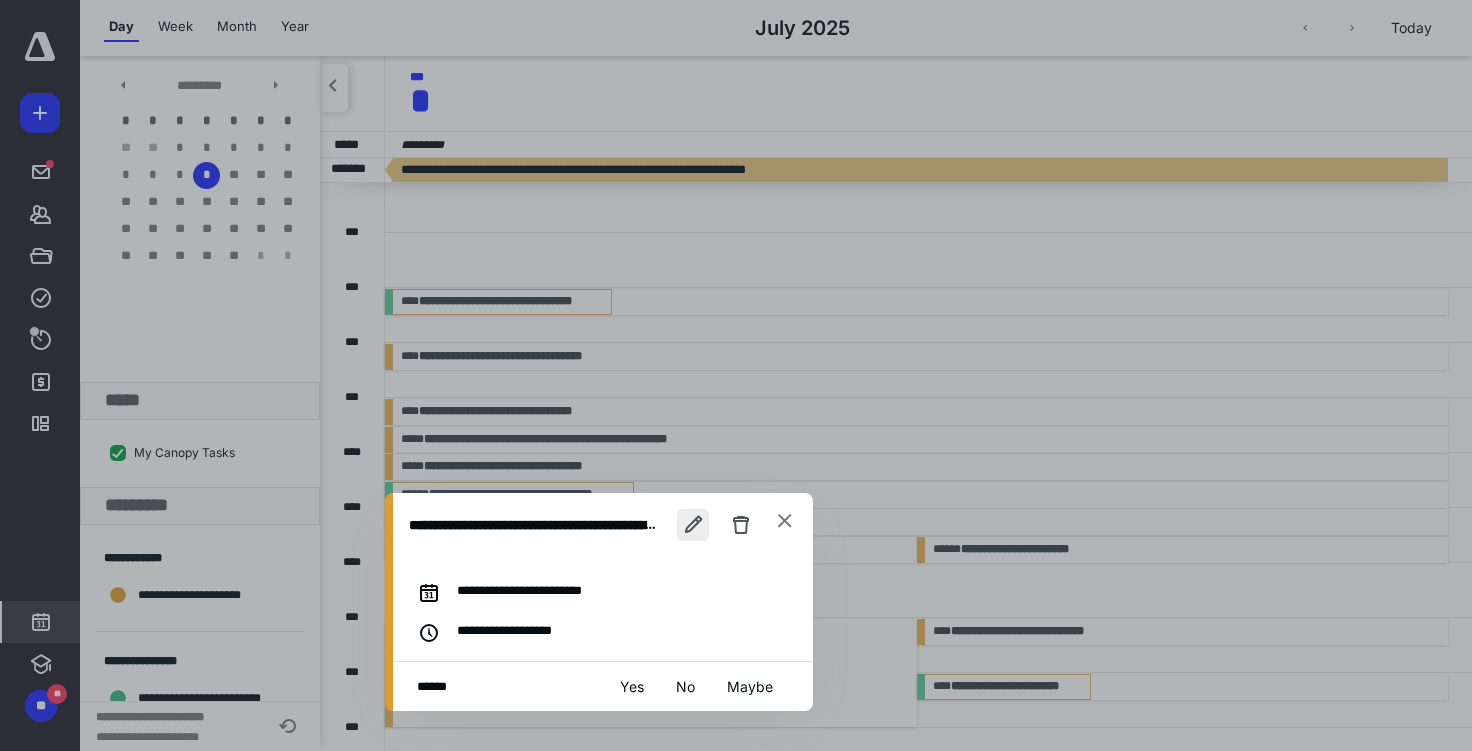 click at bounding box center (693, 525) 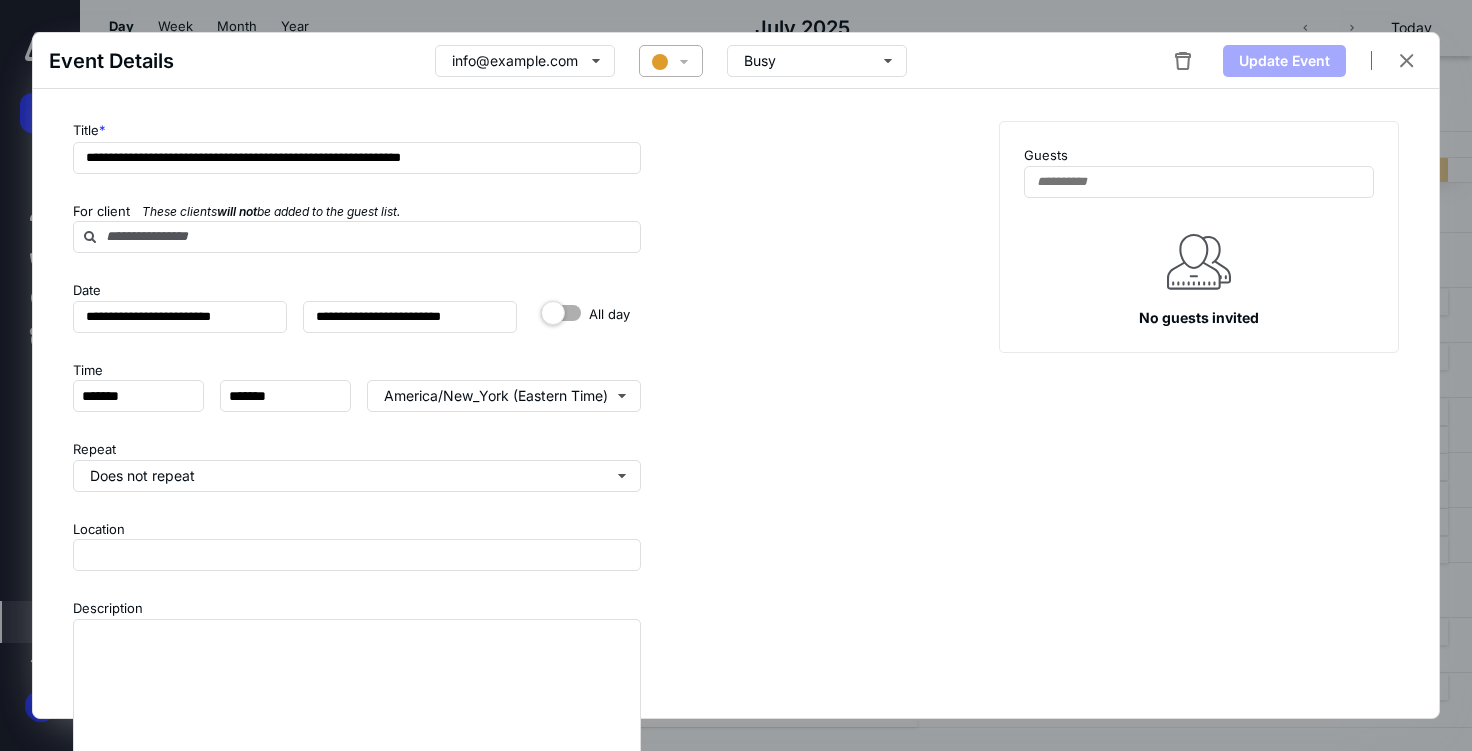 click at bounding box center (671, 61) 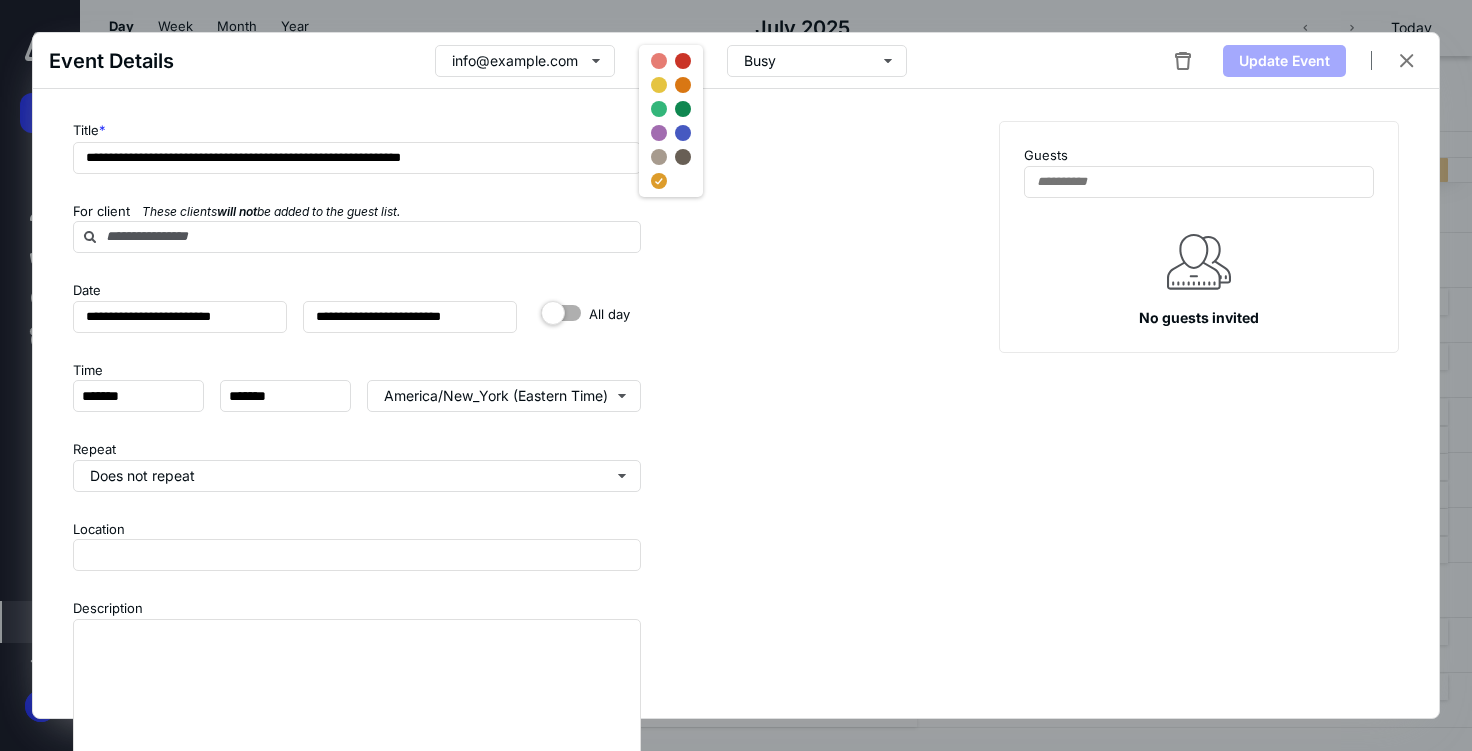 click at bounding box center [659, 109] 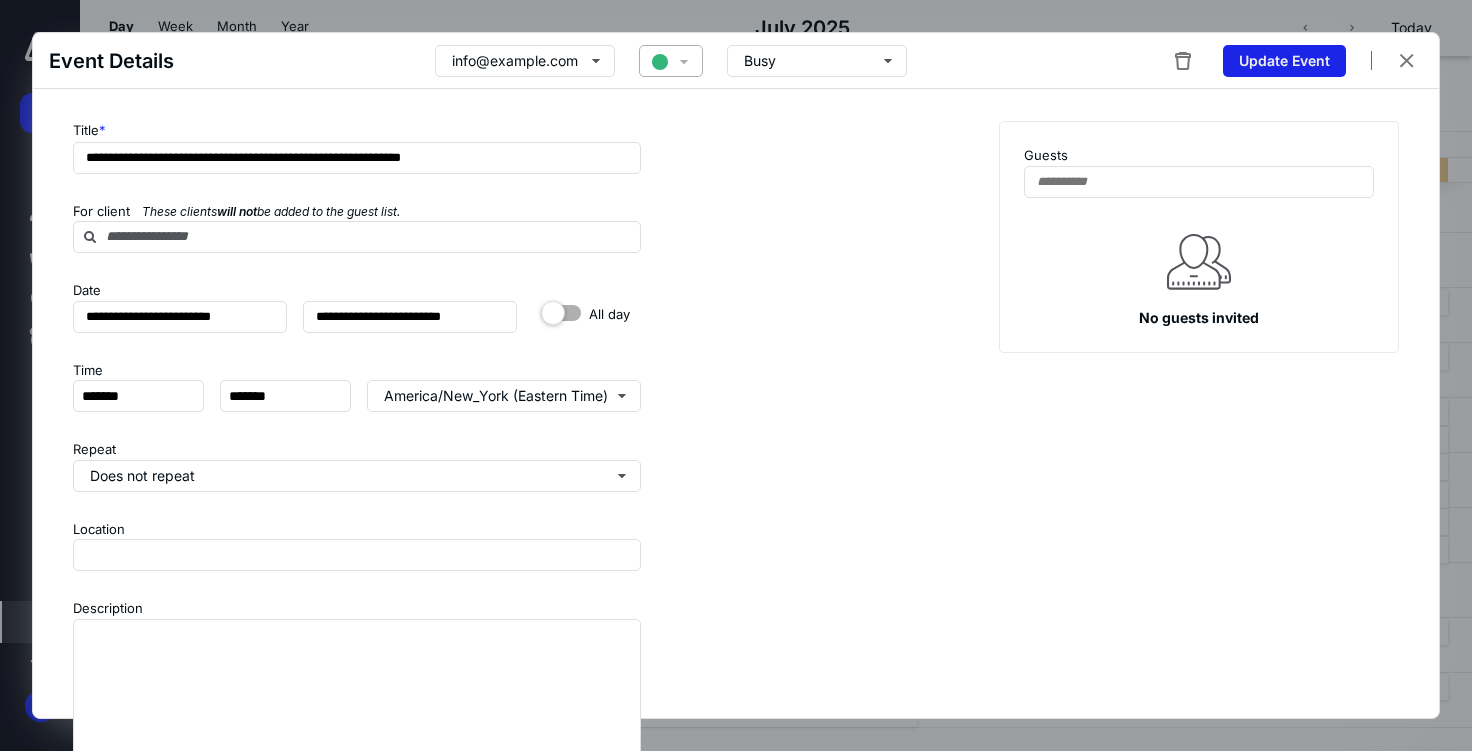 click on "Update Event" at bounding box center [1284, 61] 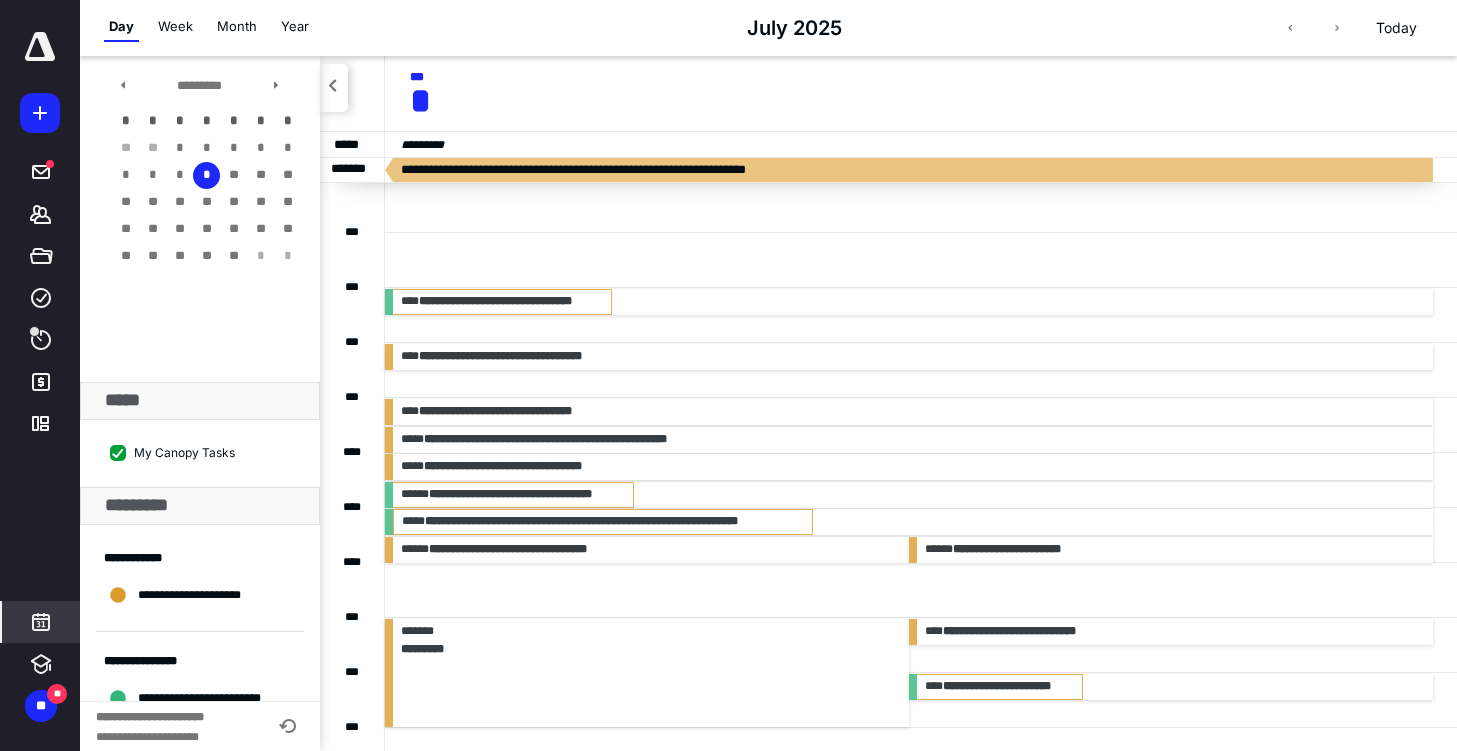 click on "**********" at bounding box center (647, 550) 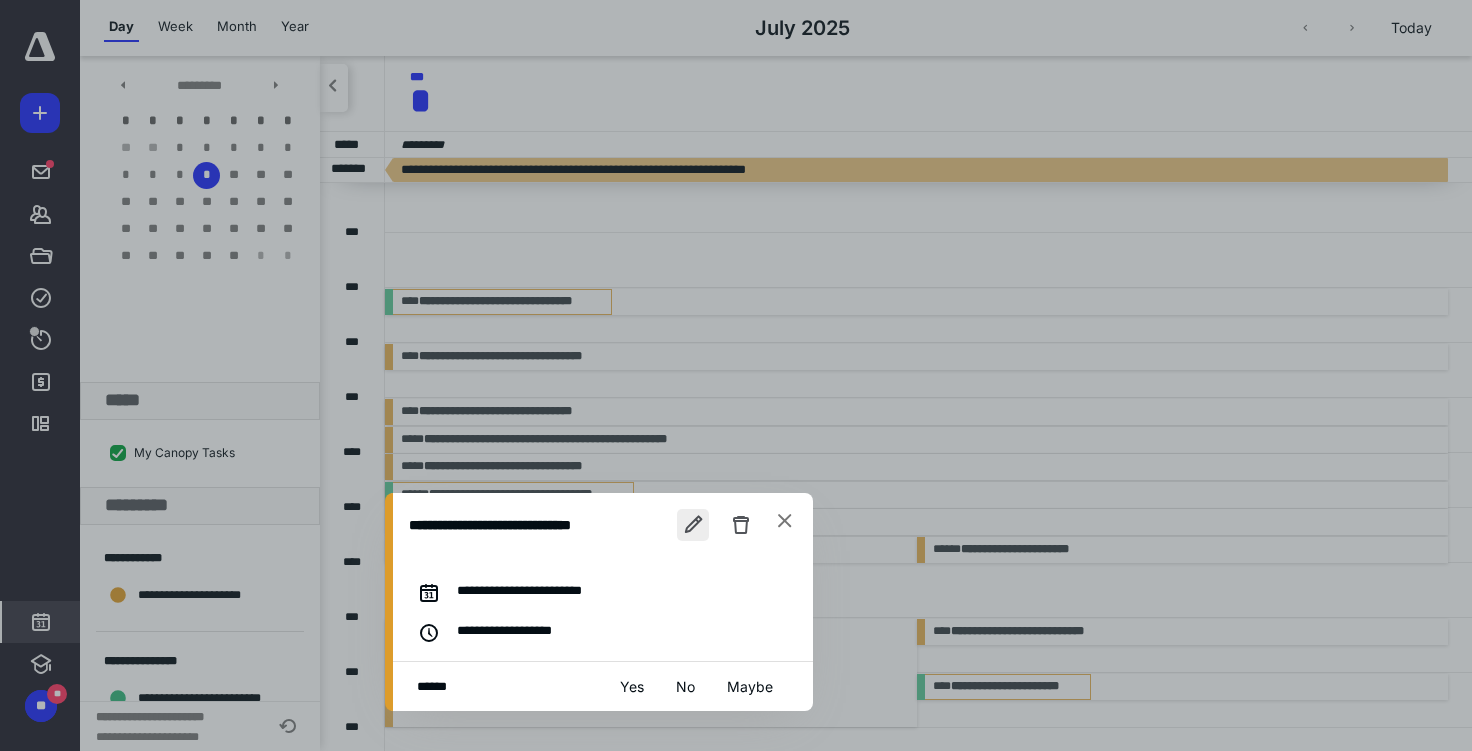 click at bounding box center (693, 525) 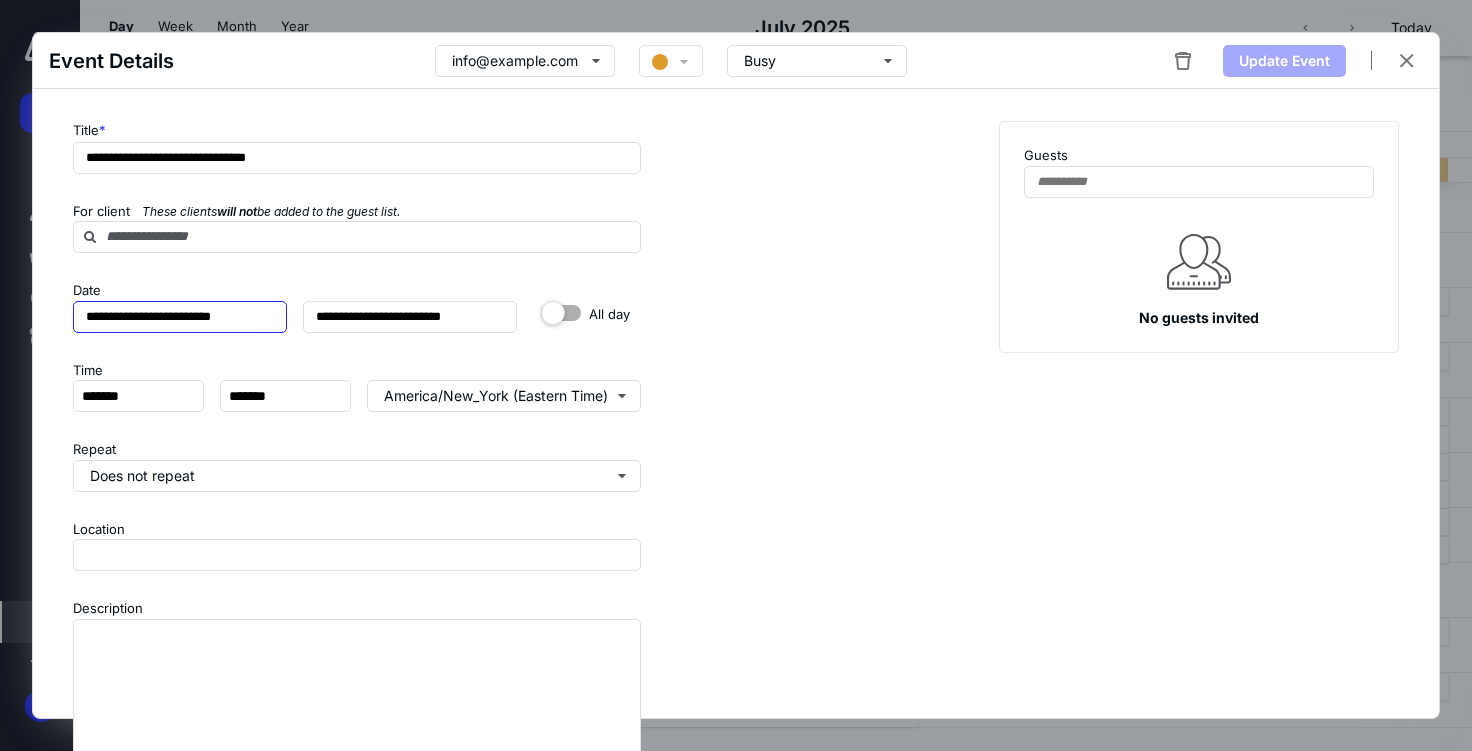 click on "**********" at bounding box center [180, 317] 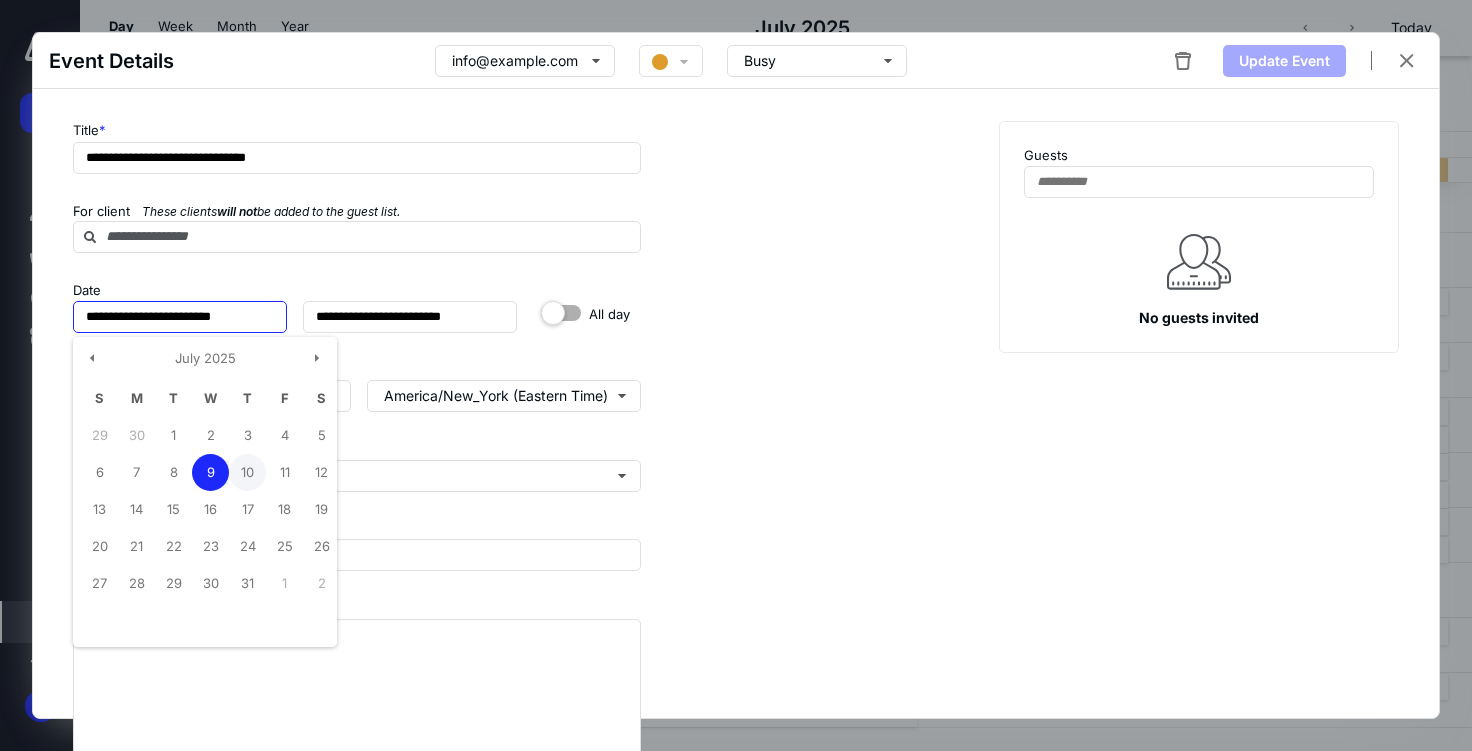 click on "10" at bounding box center [173, 435] 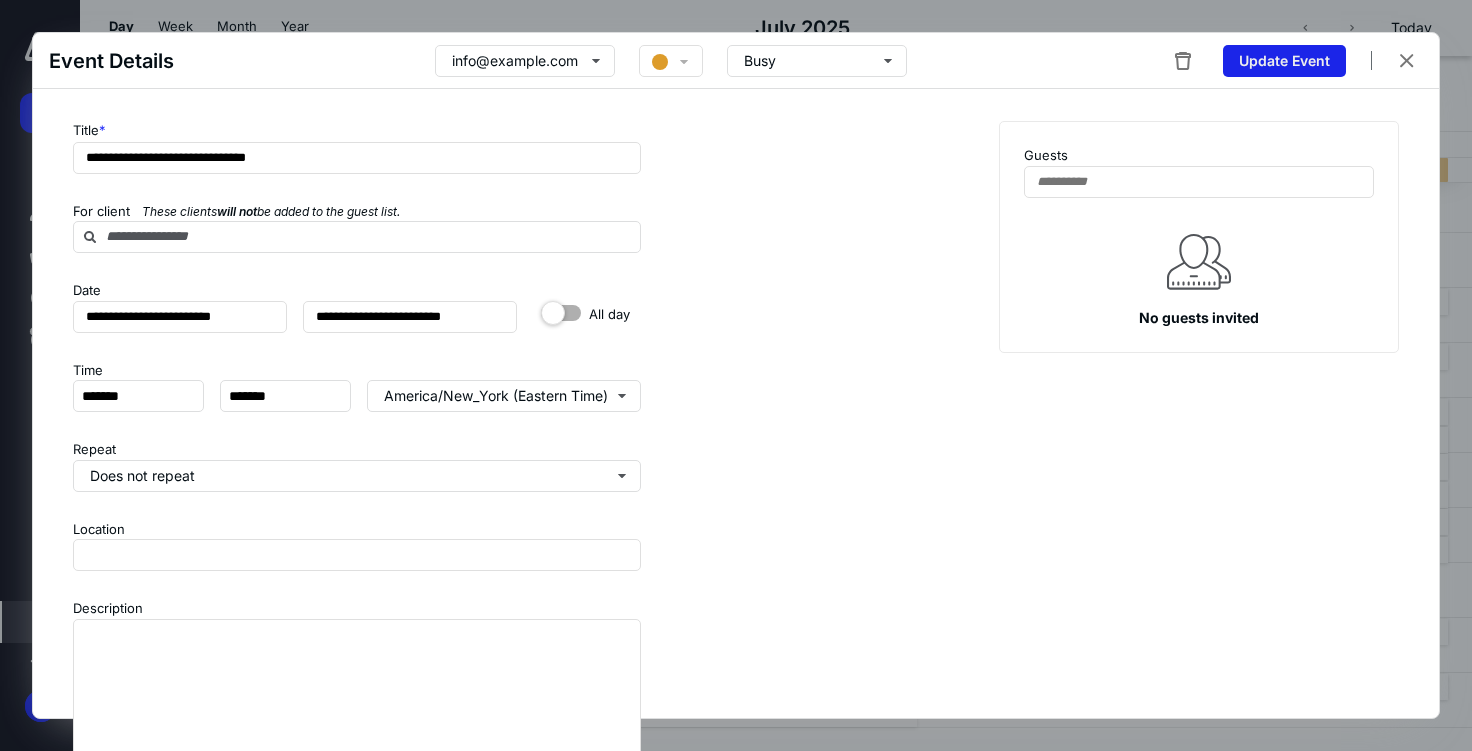 click on "Update Event" at bounding box center [1284, 61] 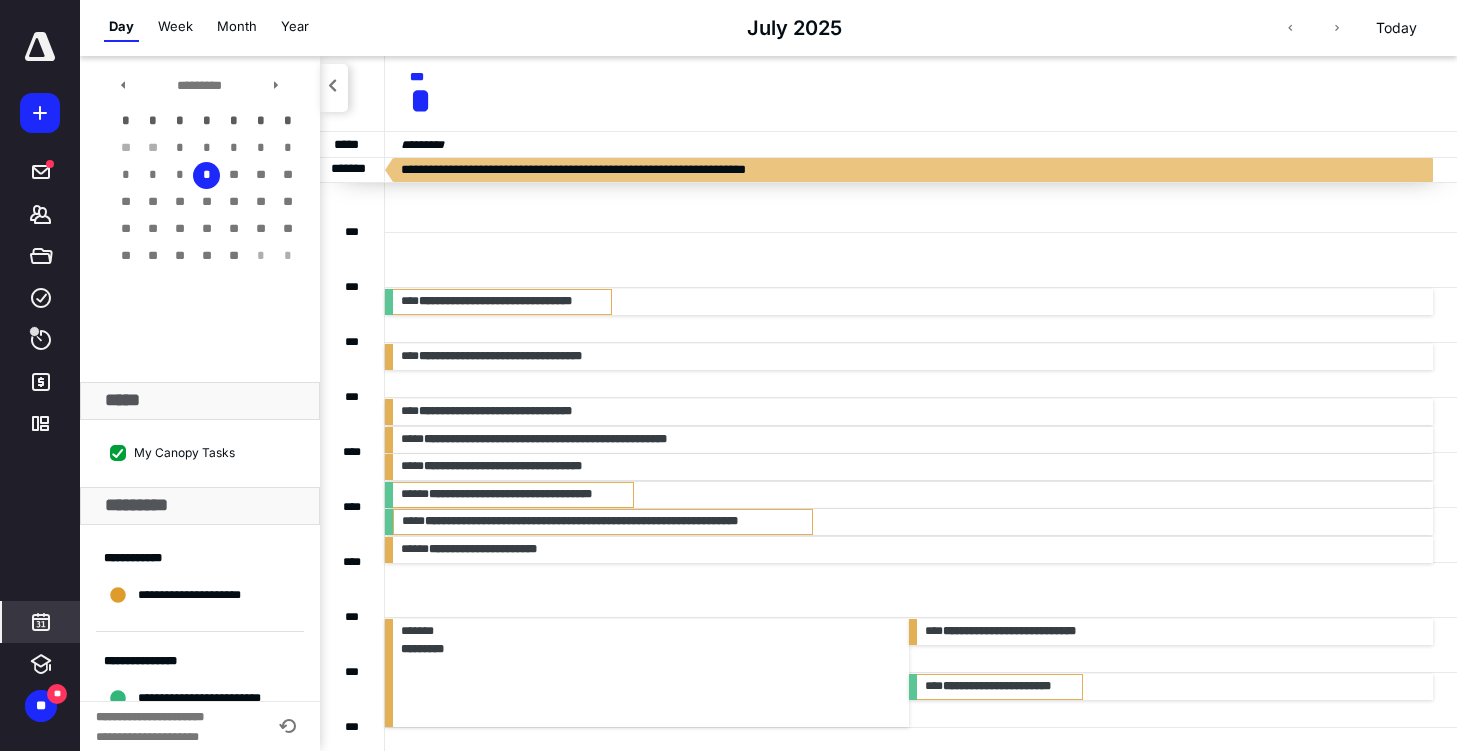 click on "**********" at bounding box center [1171, 632] 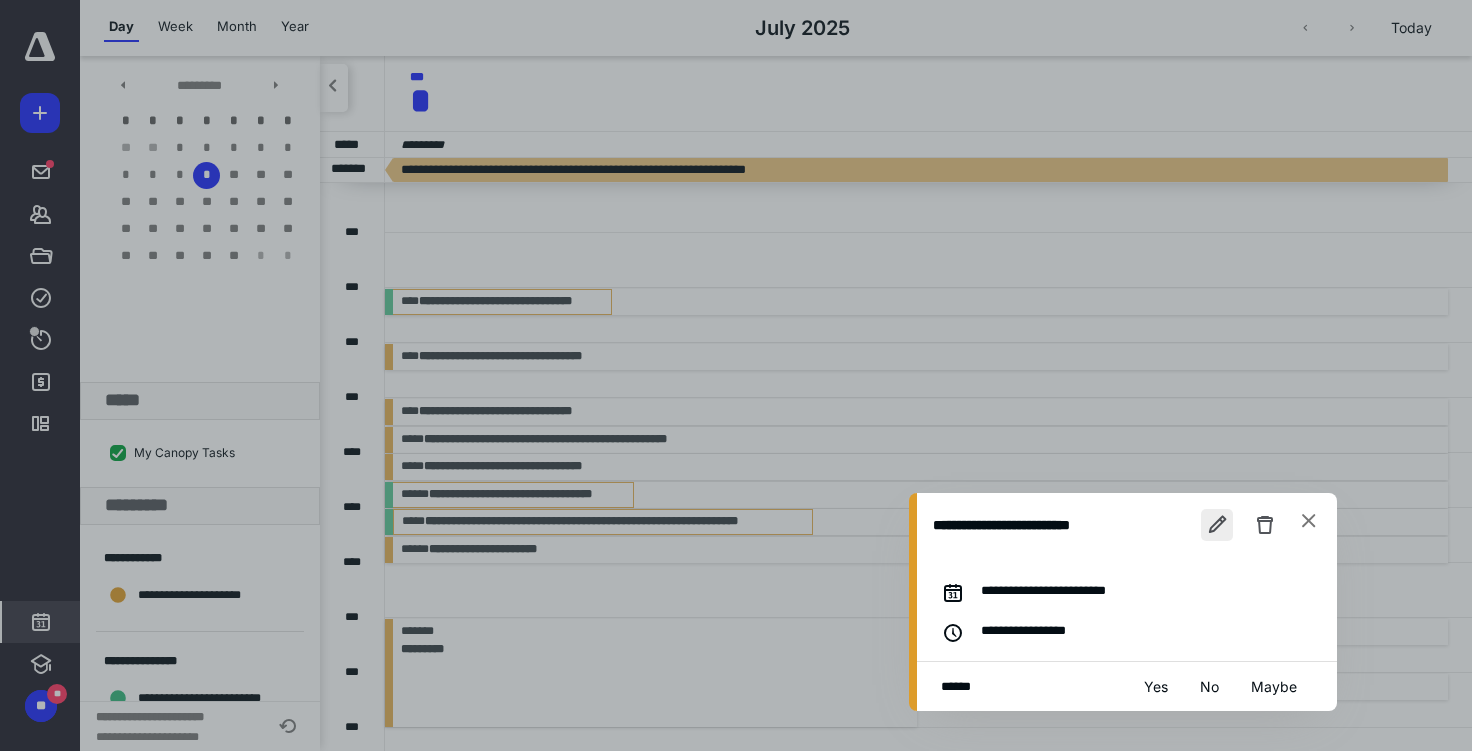 click at bounding box center (1217, 525) 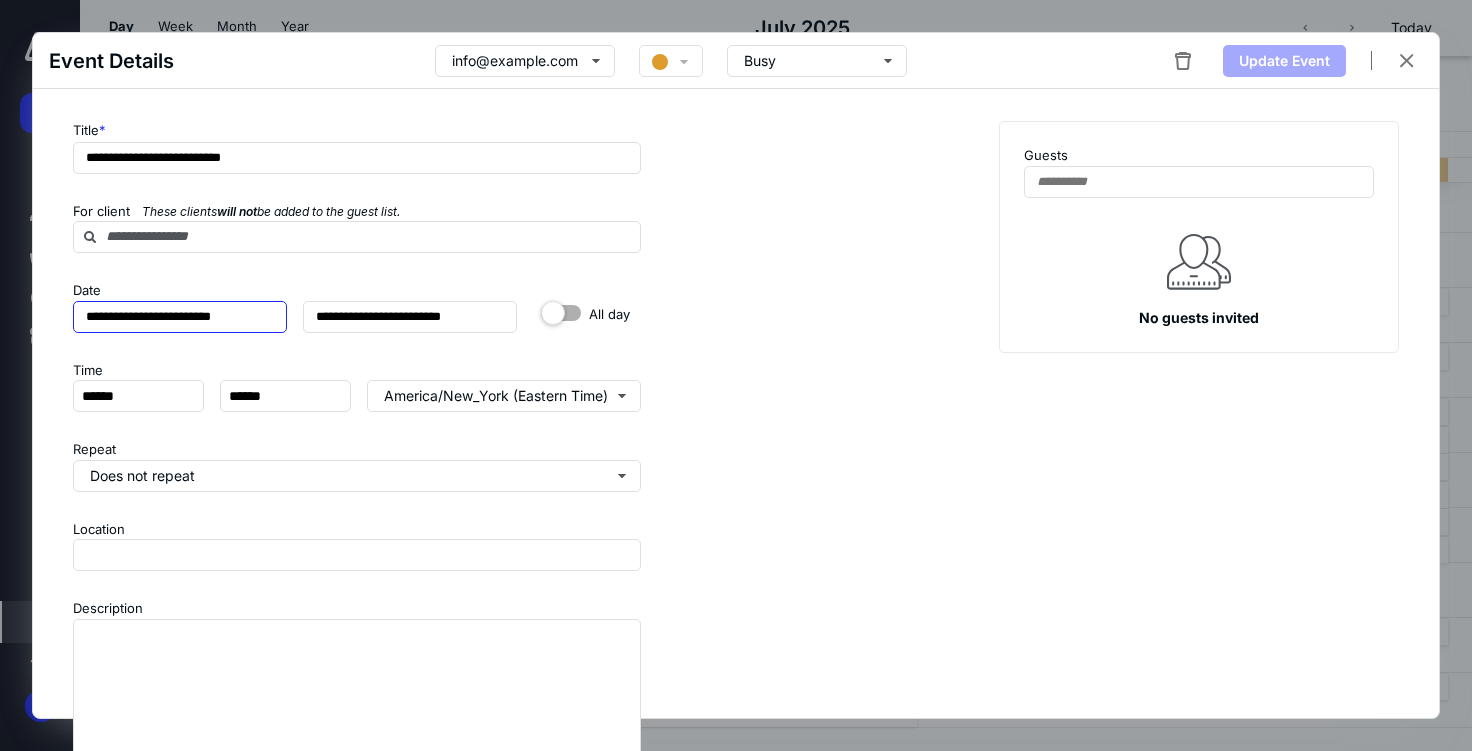 click on "**********" at bounding box center [180, 317] 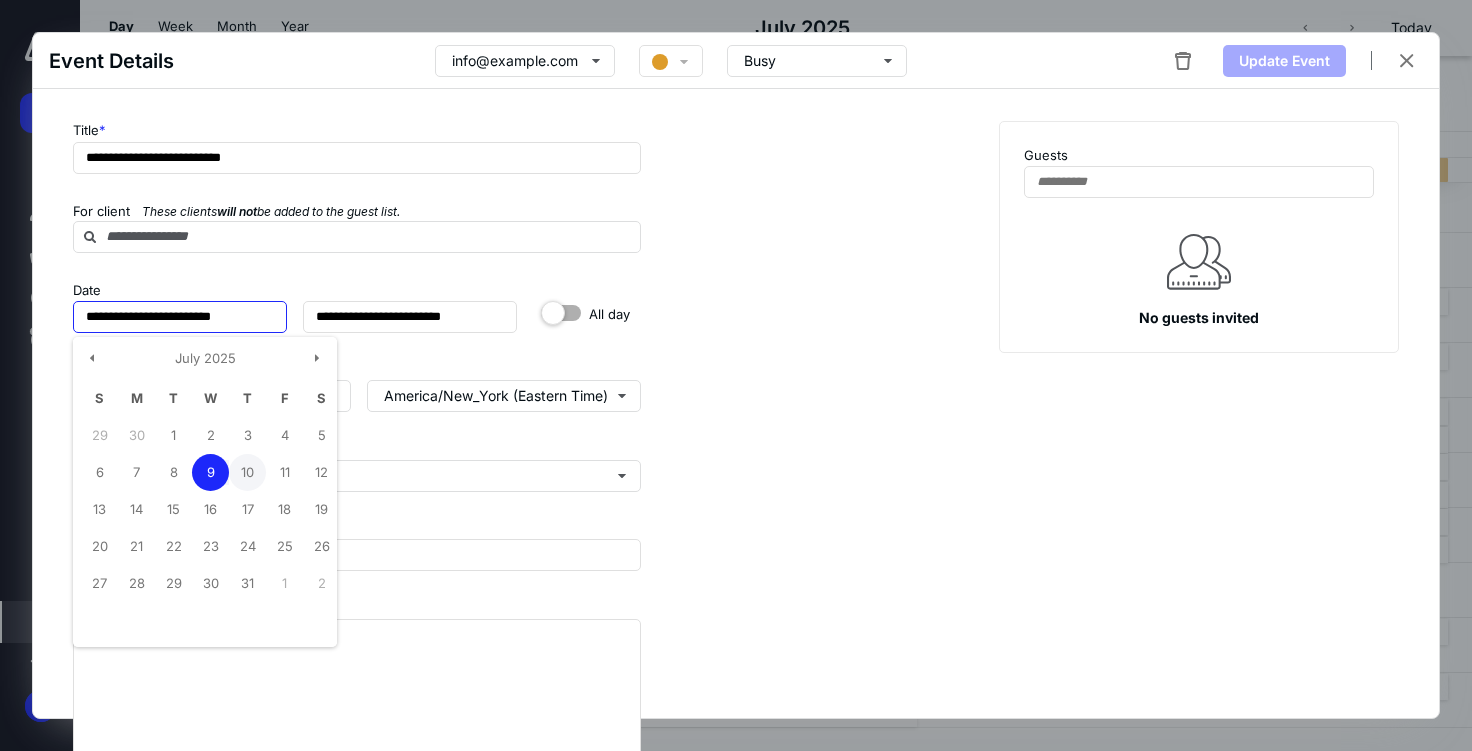 click on "10" at bounding box center (173, 435) 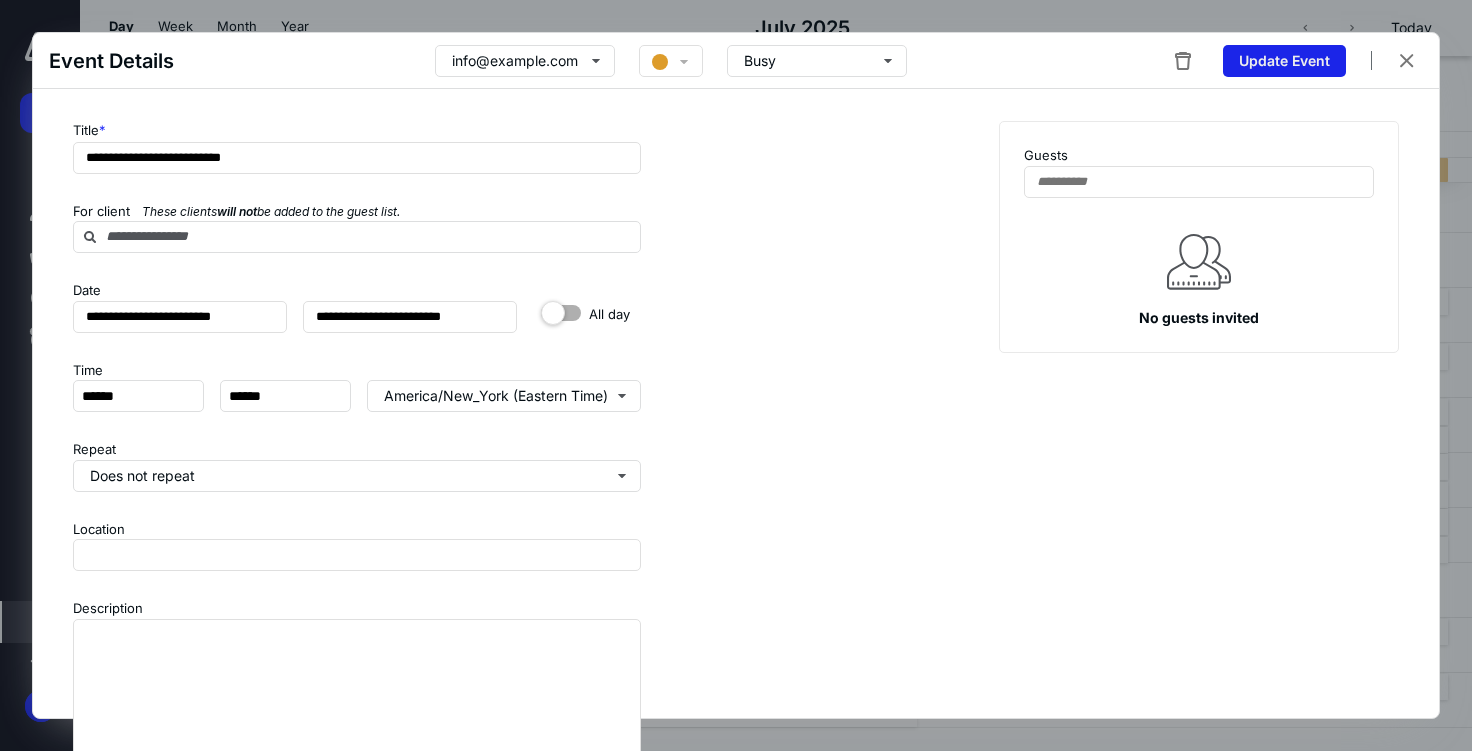 click on "Update Event" at bounding box center [1284, 61] 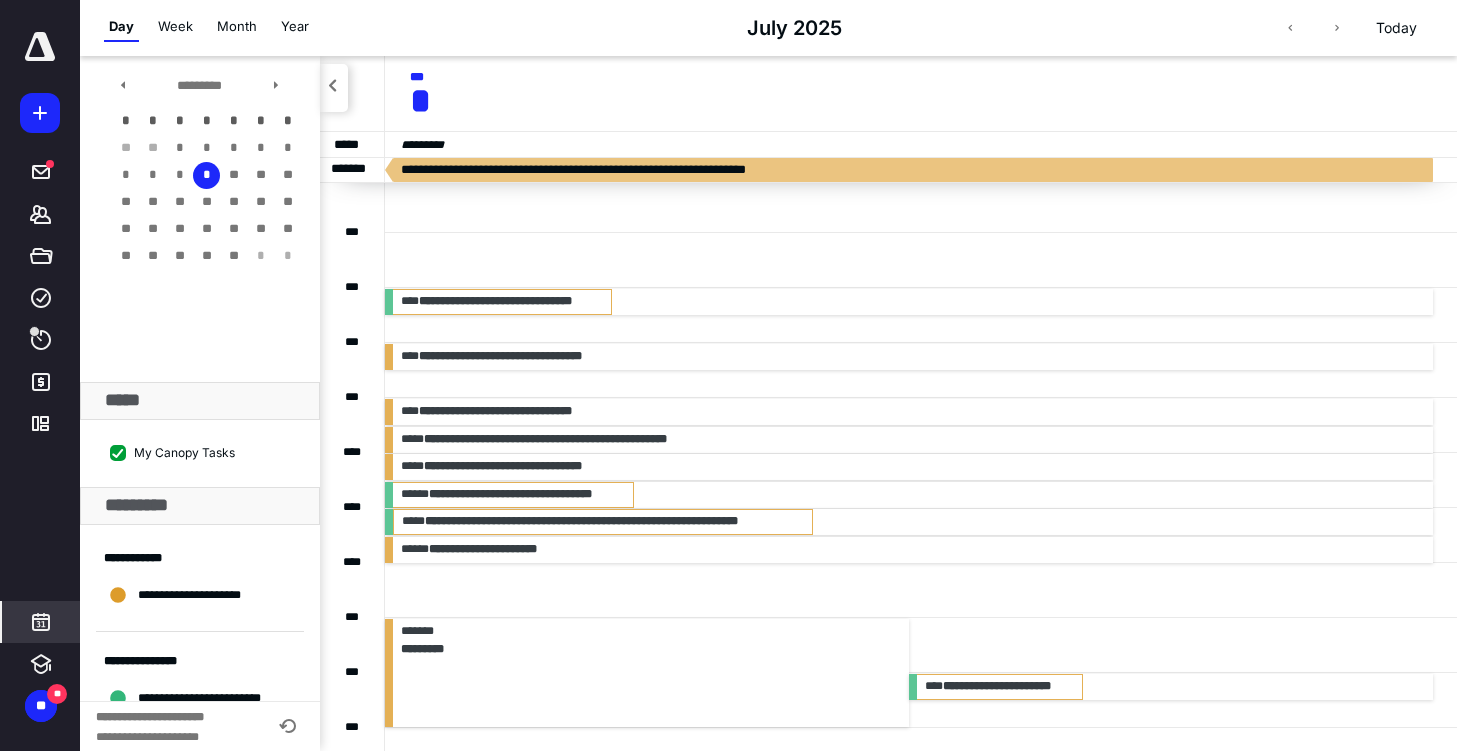 click on "**********" at bounding box center [909, 412] 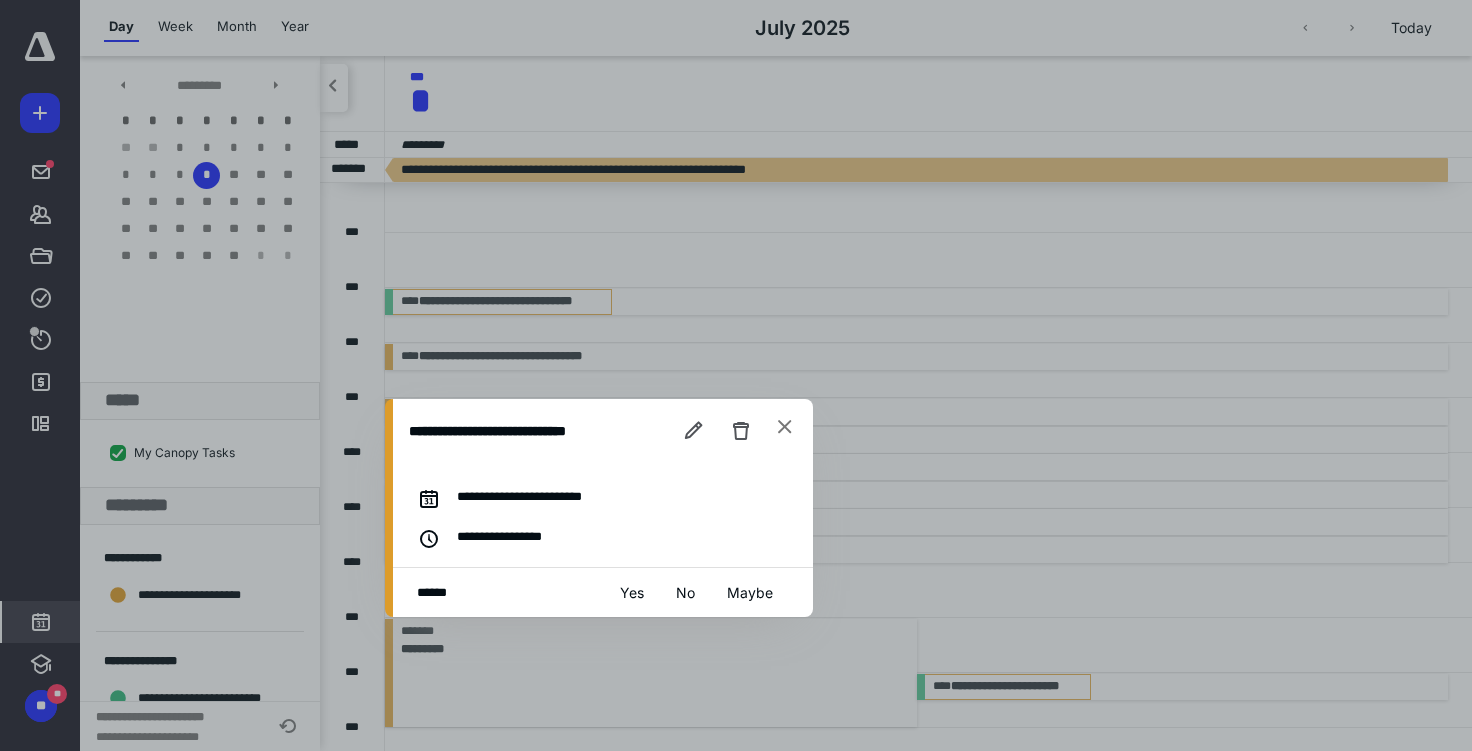 click at bounding box center (736, 375) 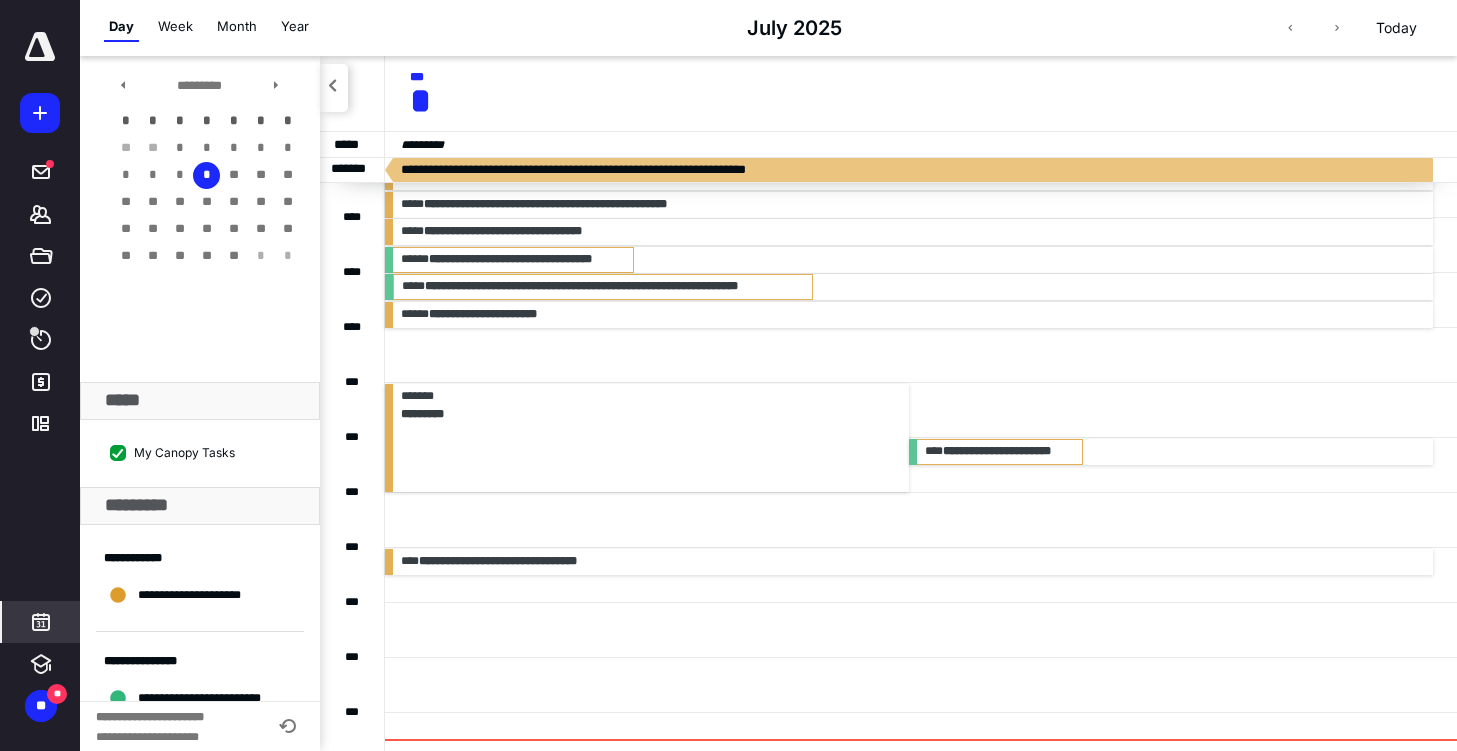scroll, scrollTop: 517, scrollLeft: 0, axis: vertical 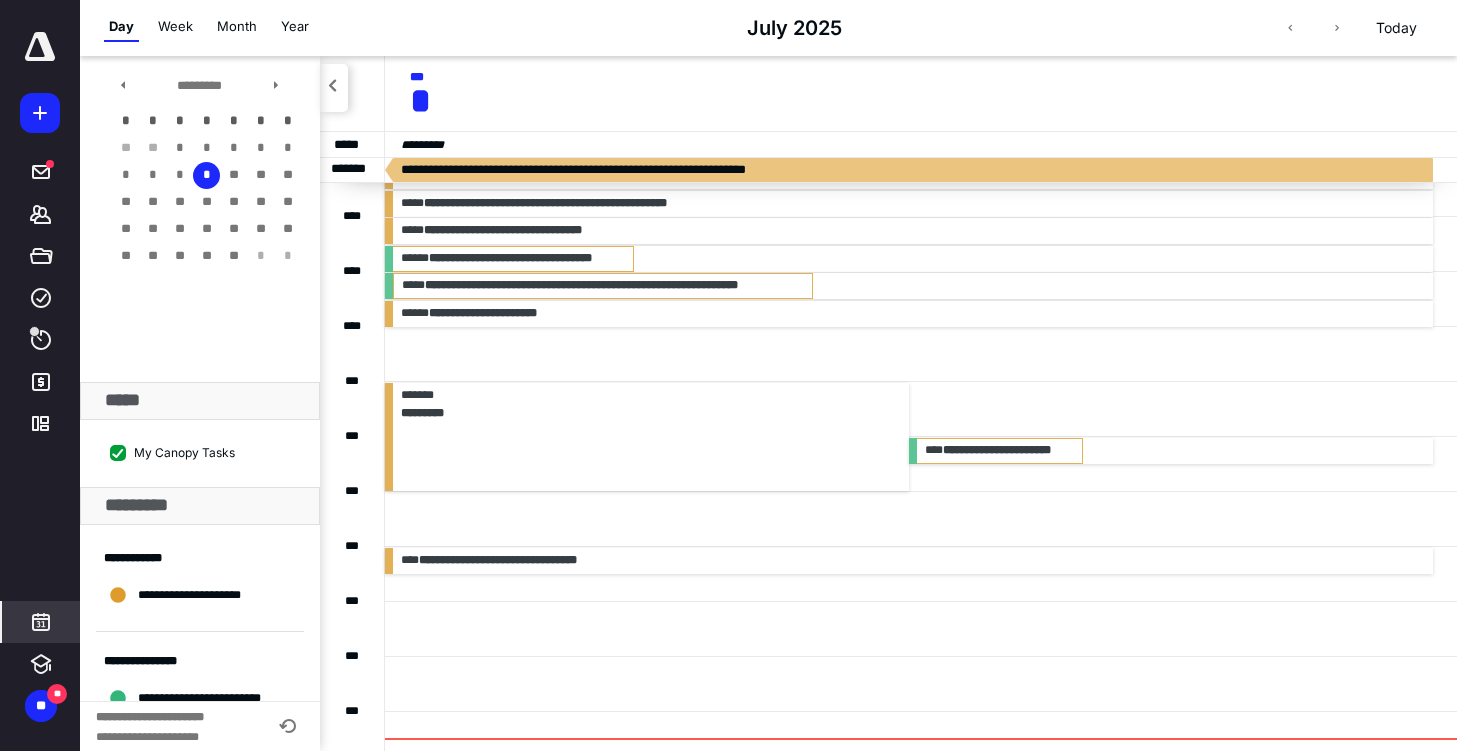 click on "**********" at bounding box center [909, 561] 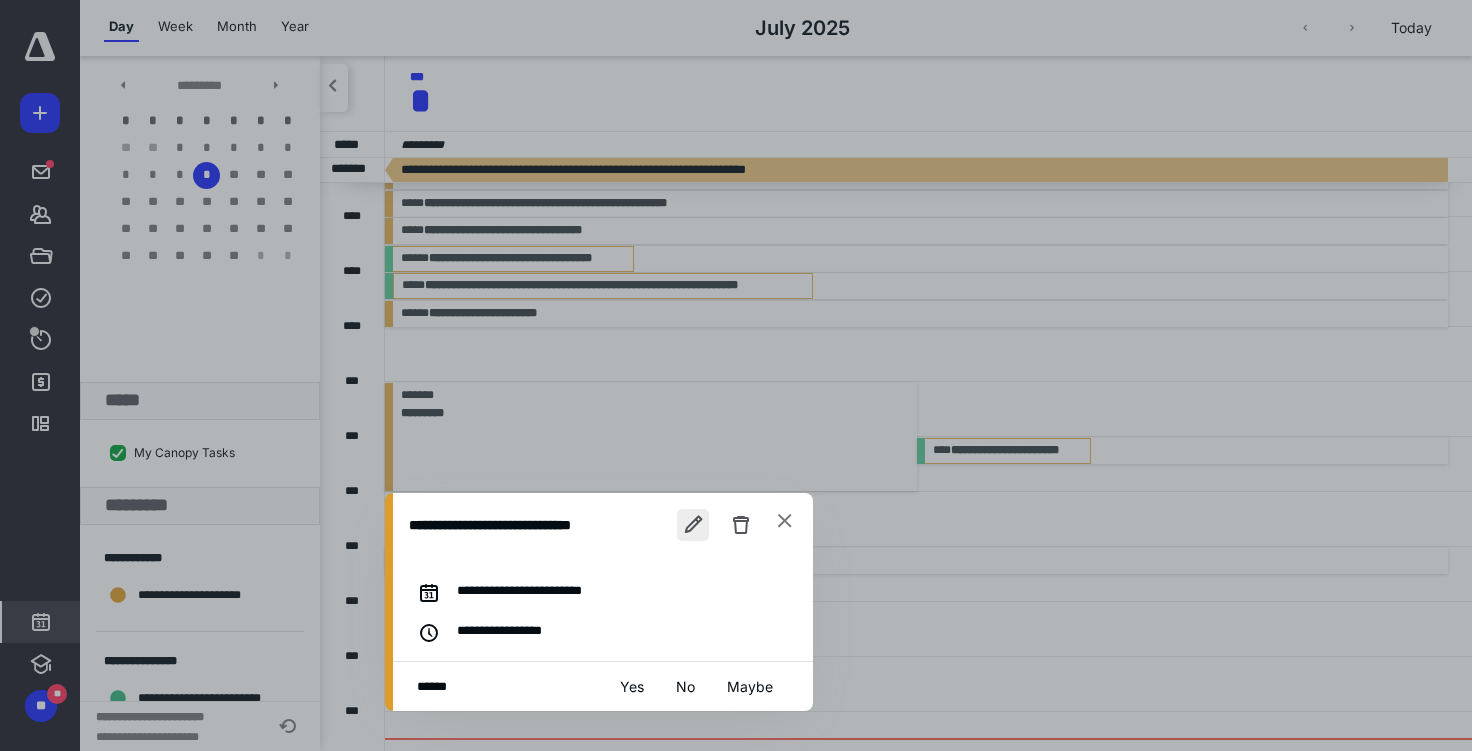 click at bounding box center (693, 525) 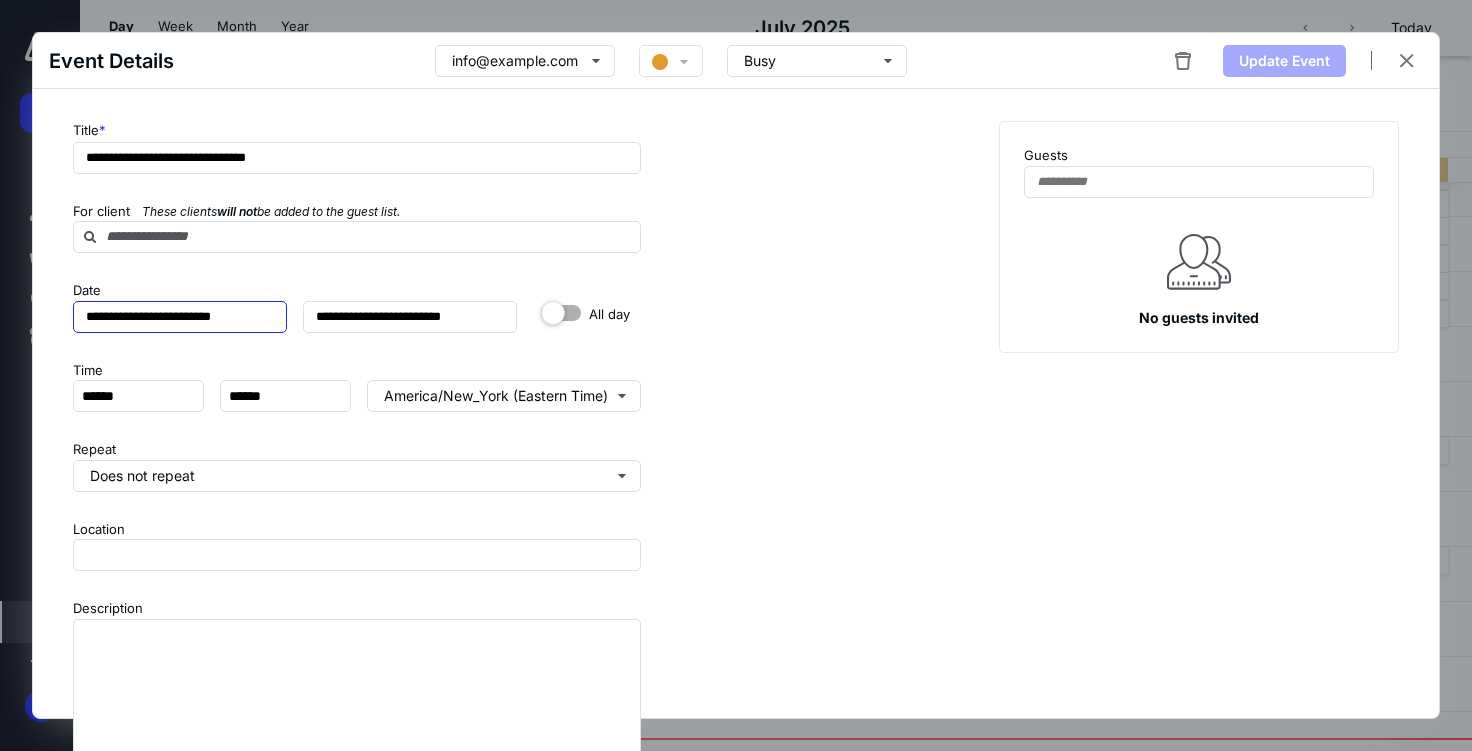 click on "**********" at bounding box center [180, 317] 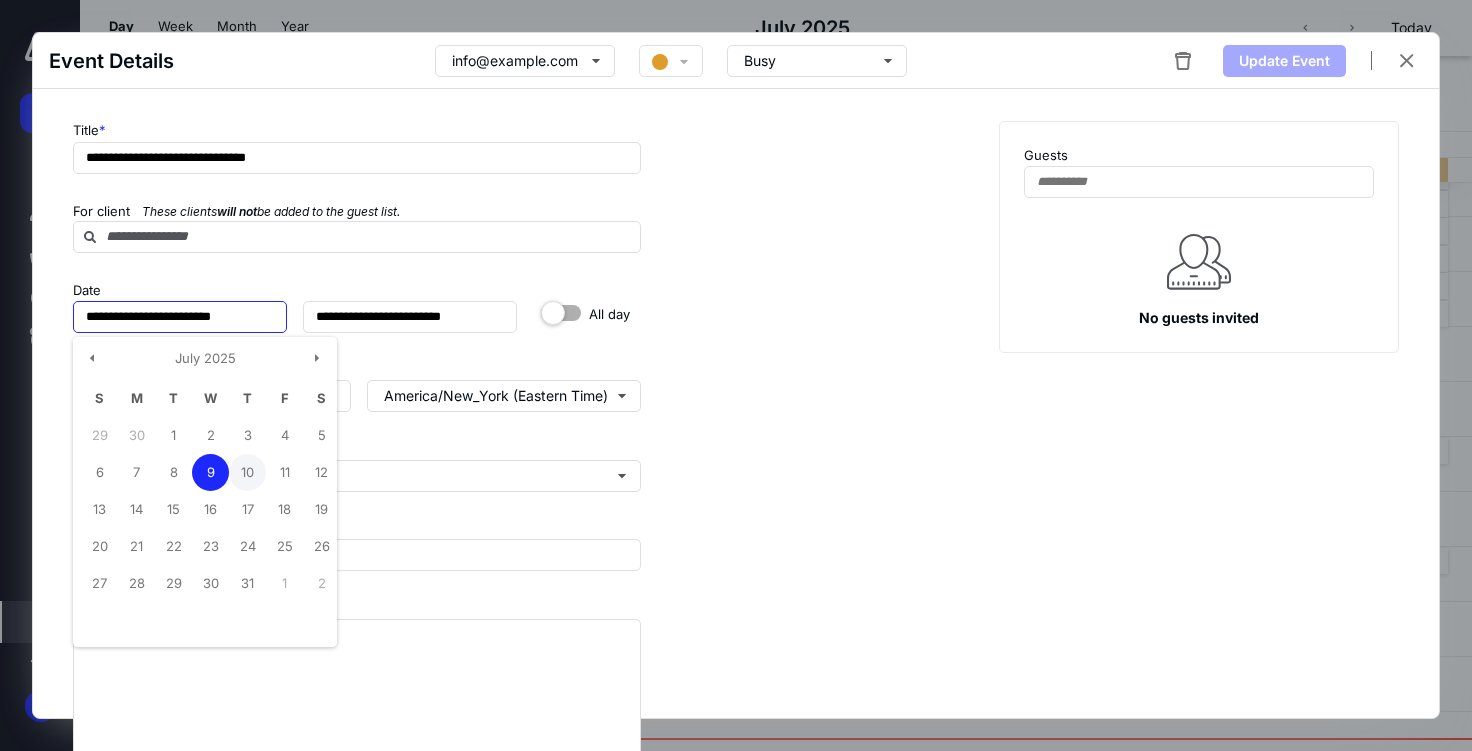 click on "10" at bounding box center (173, 435) 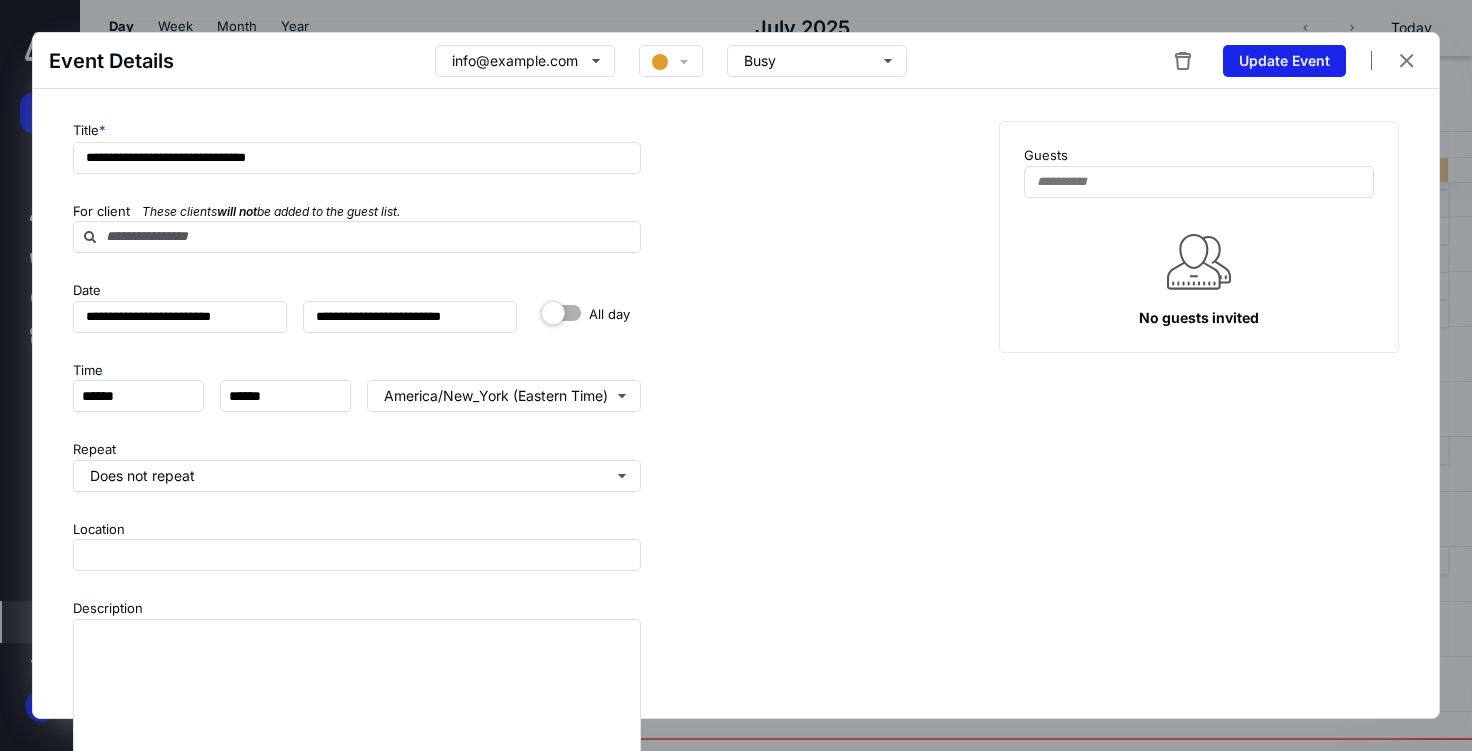 click on "Update Event" at bounding box center (1284, 61) 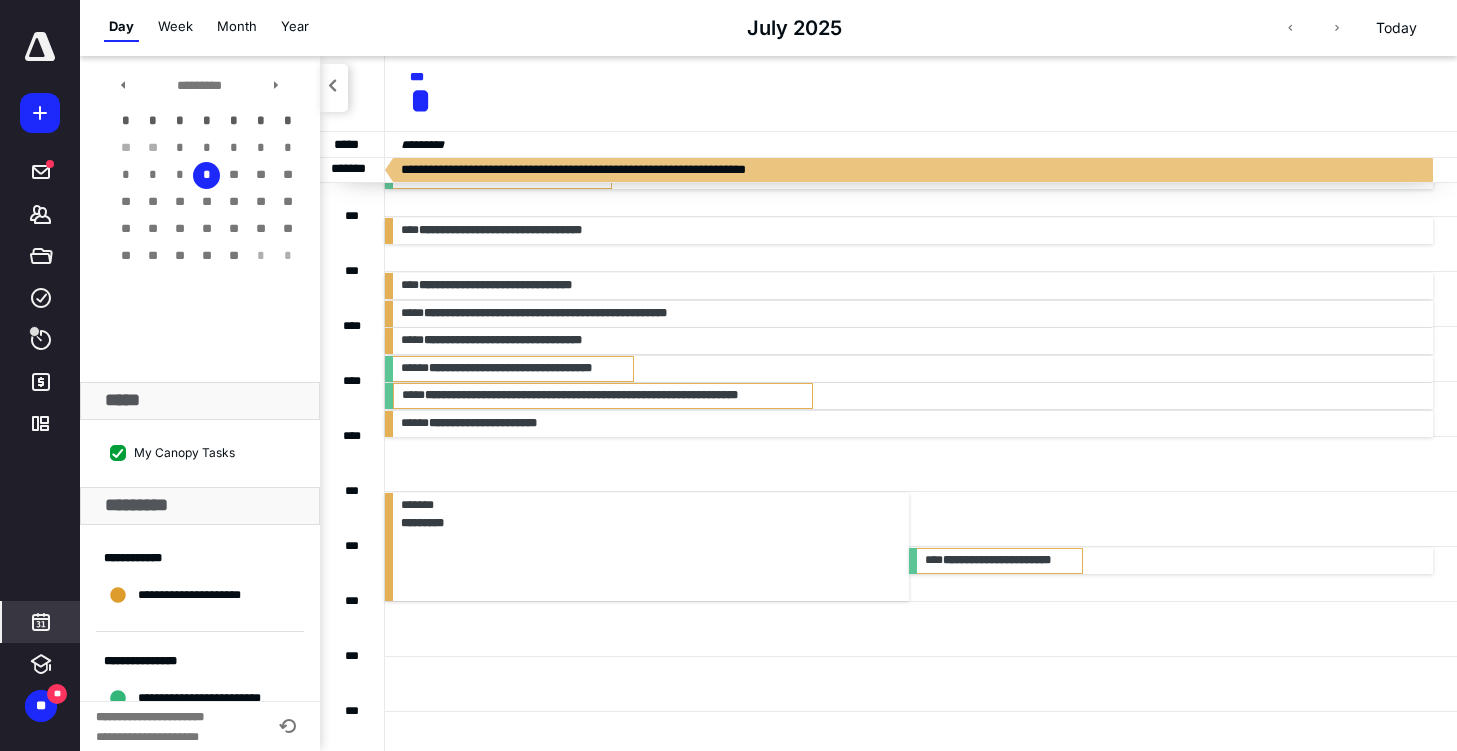 scroll, scrollTop: 408, scrollLeft: 0, axis: vertical 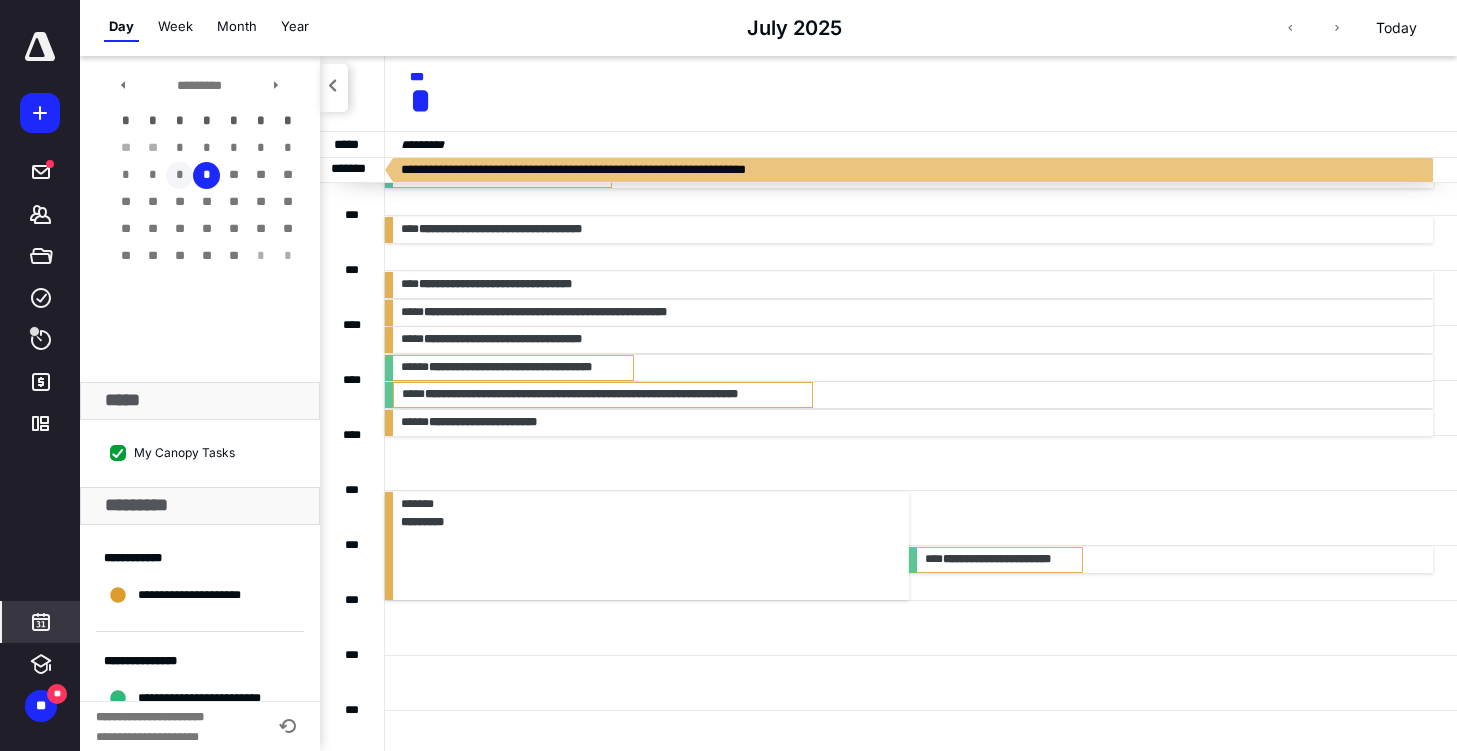 click on "*" at bounding box center [179, 148] 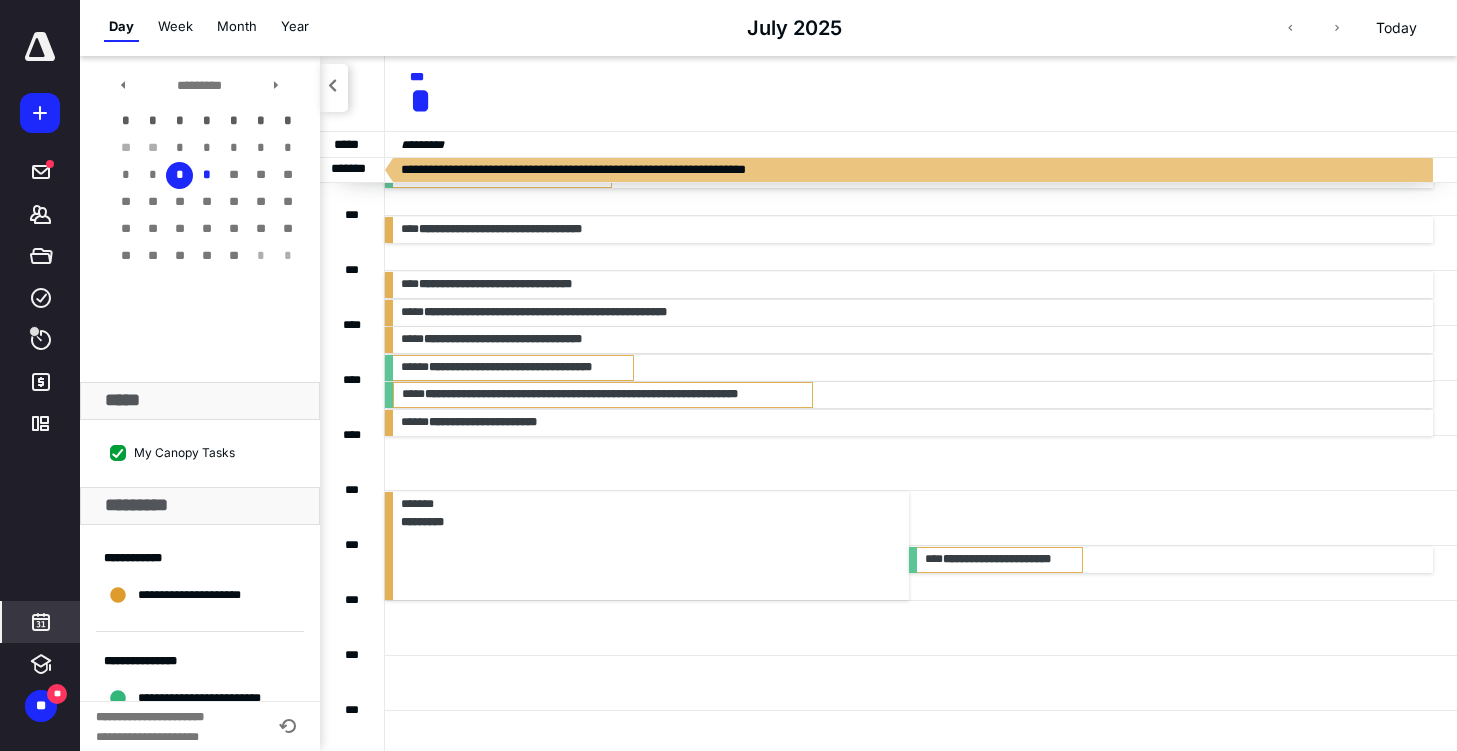click on "*" at bounding box center (179, 175) 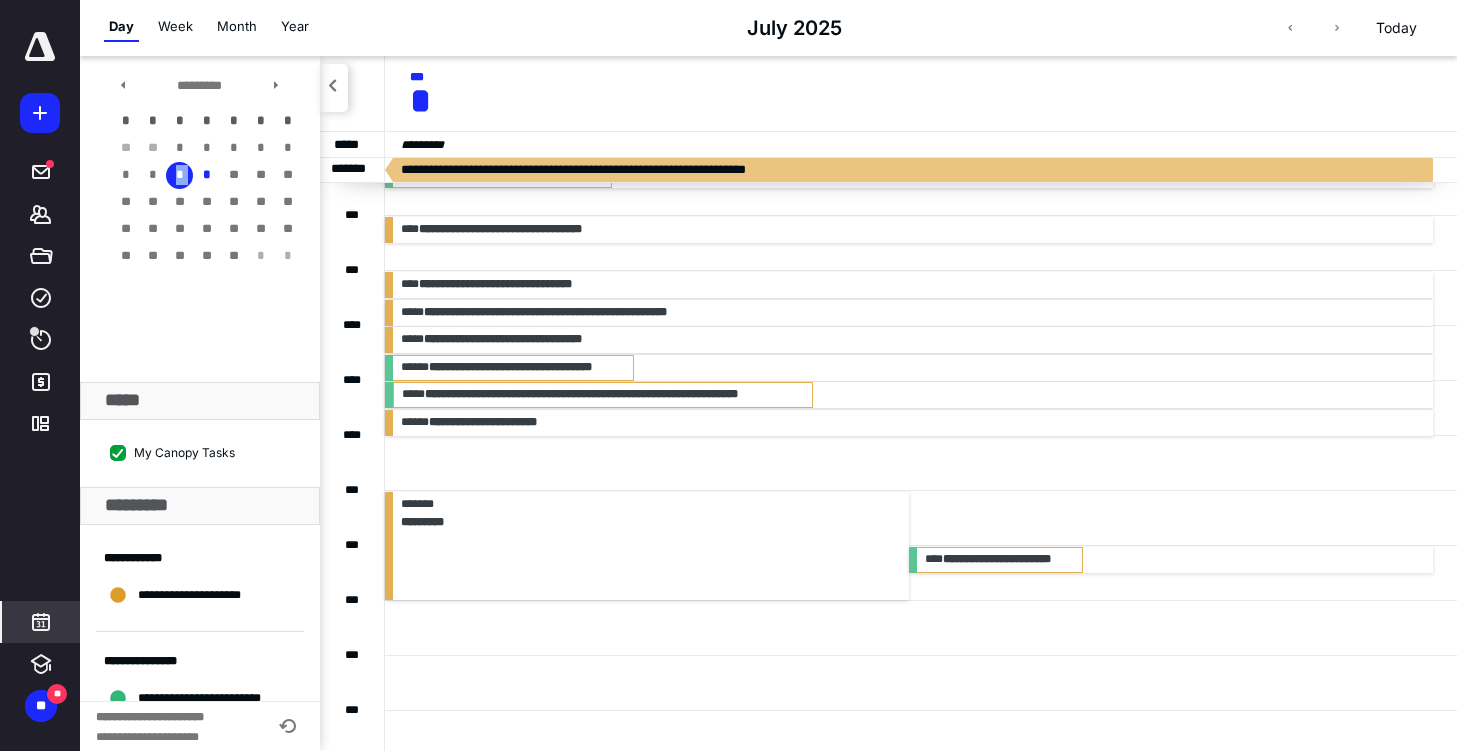 click on "*" at bounding box center [179, 175] 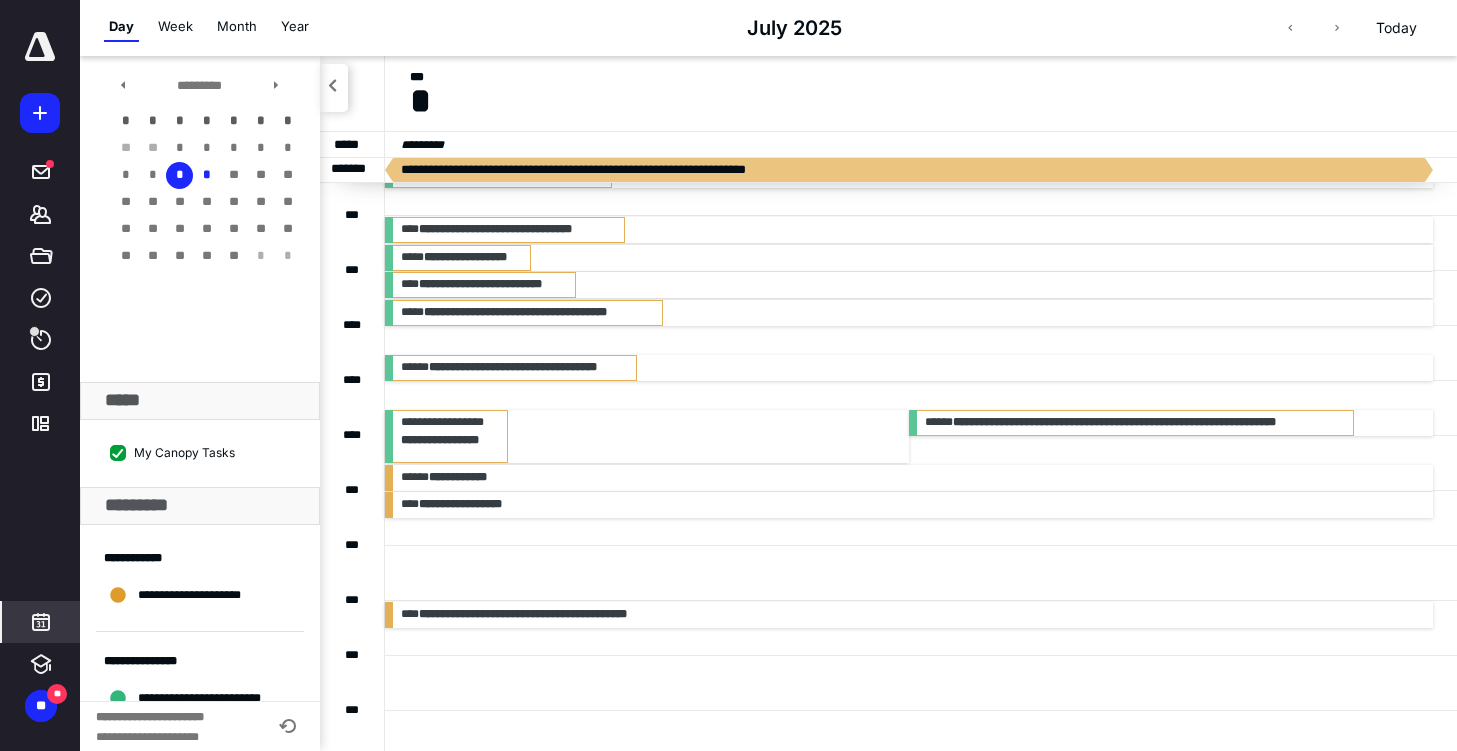 click on "**********" at bounding box center [909, 478] 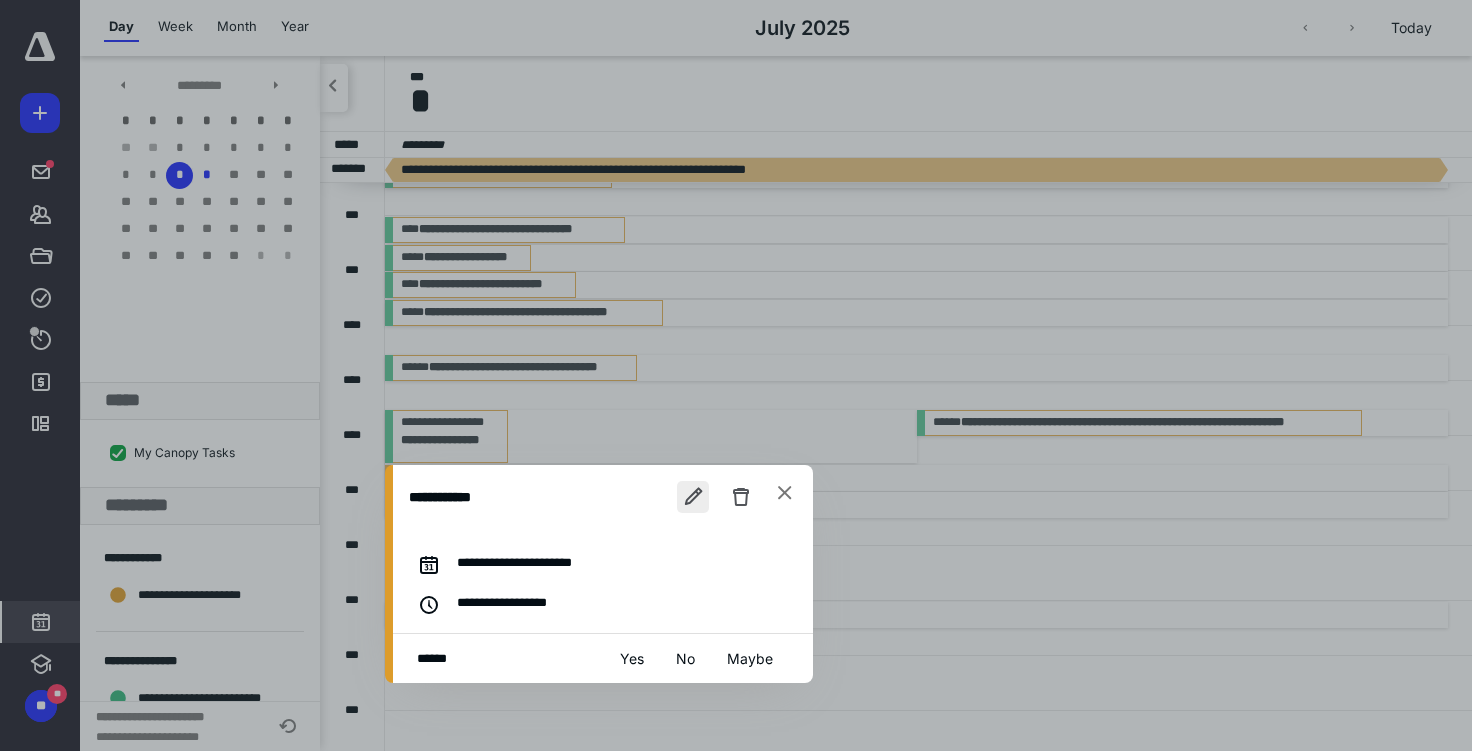 click at bounding box center [693, 497] 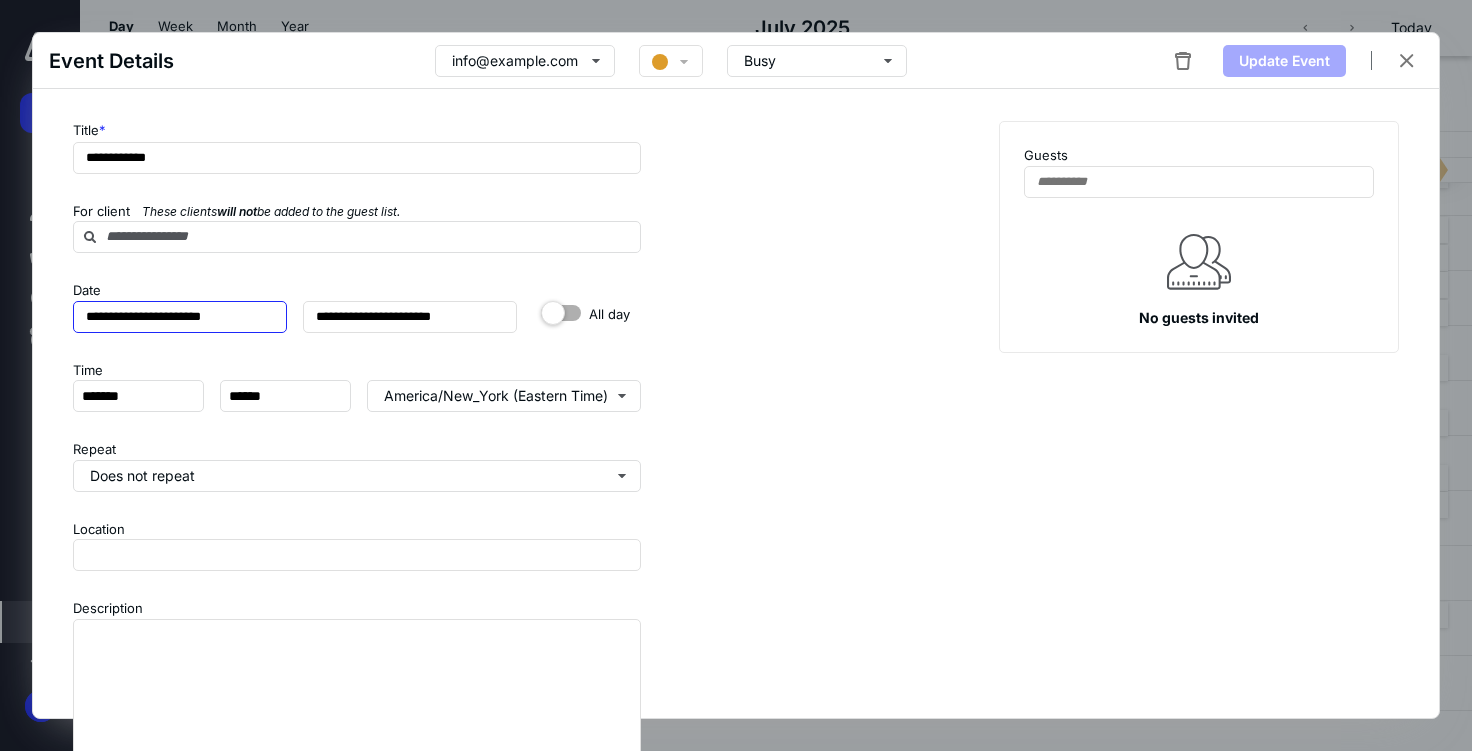click on "**********" at bounding box center (180, 317) 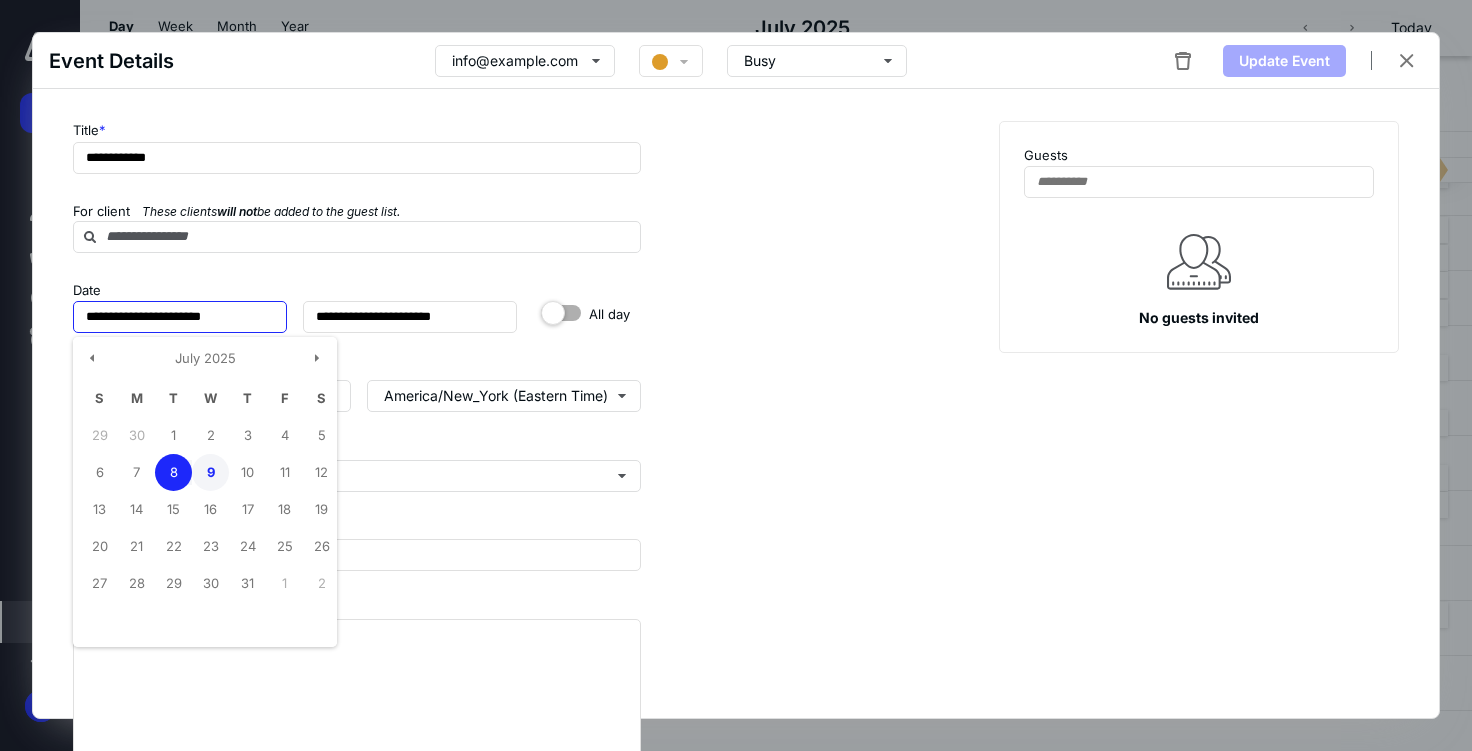 click on "9" at bounding box center (210, 472) 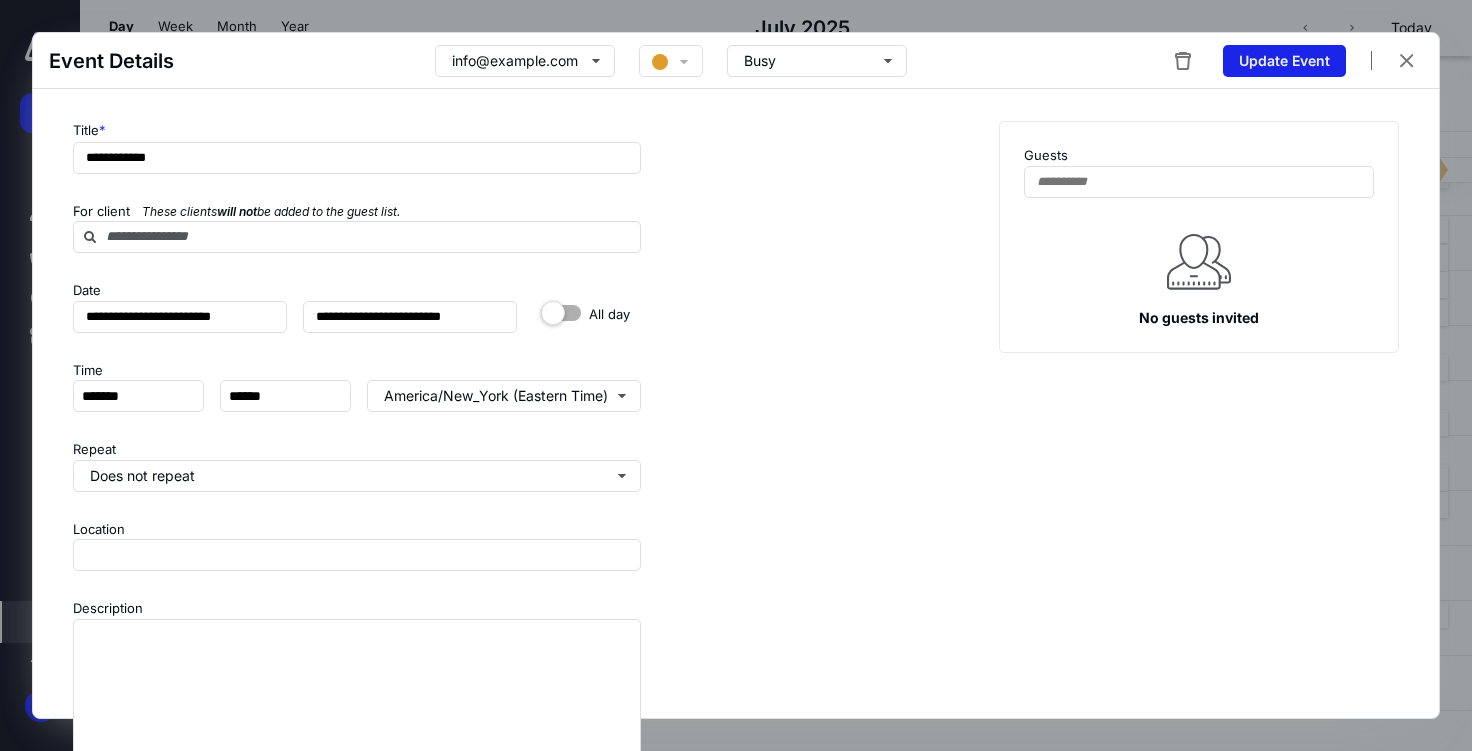 click on "Update Event" at bounding box center (1284, 61) 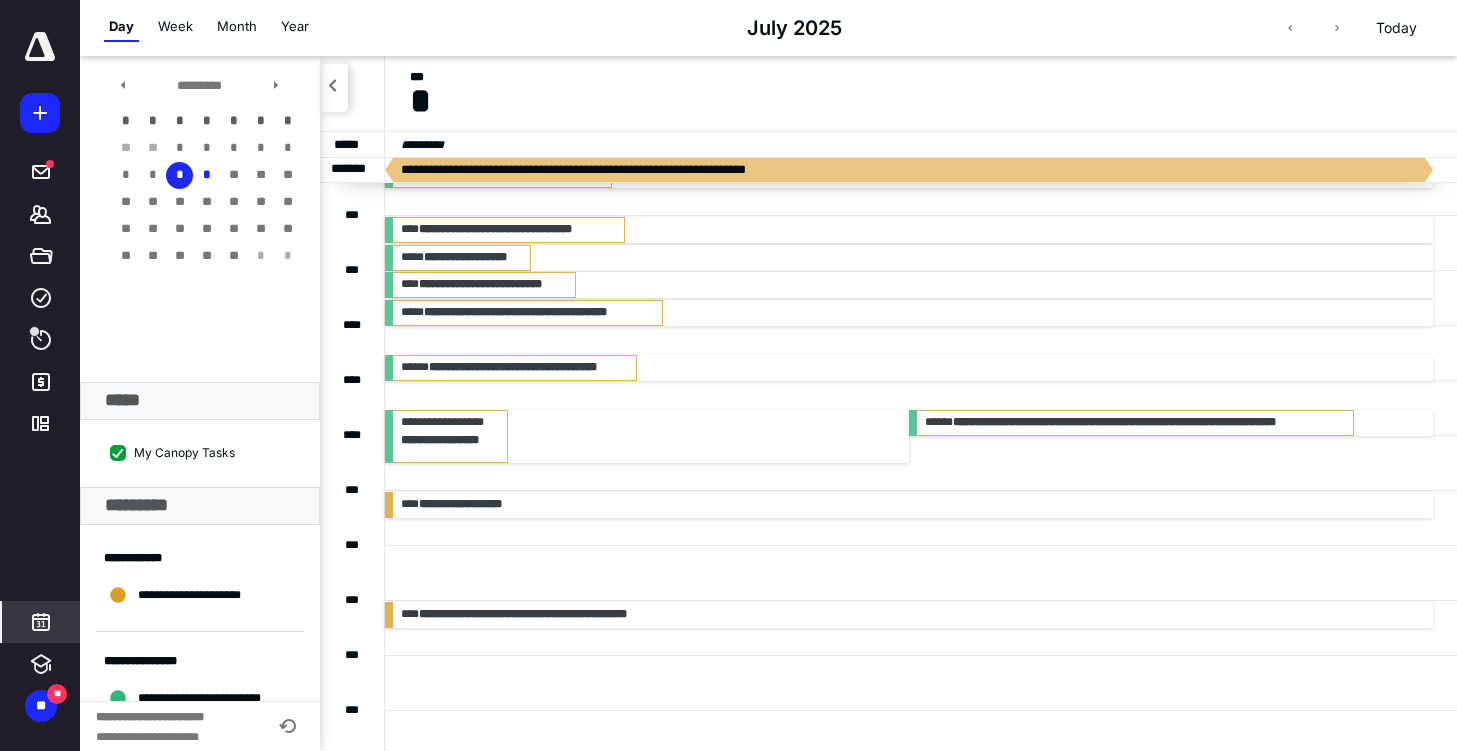 click on "**********" at bounding box center [909, 505] 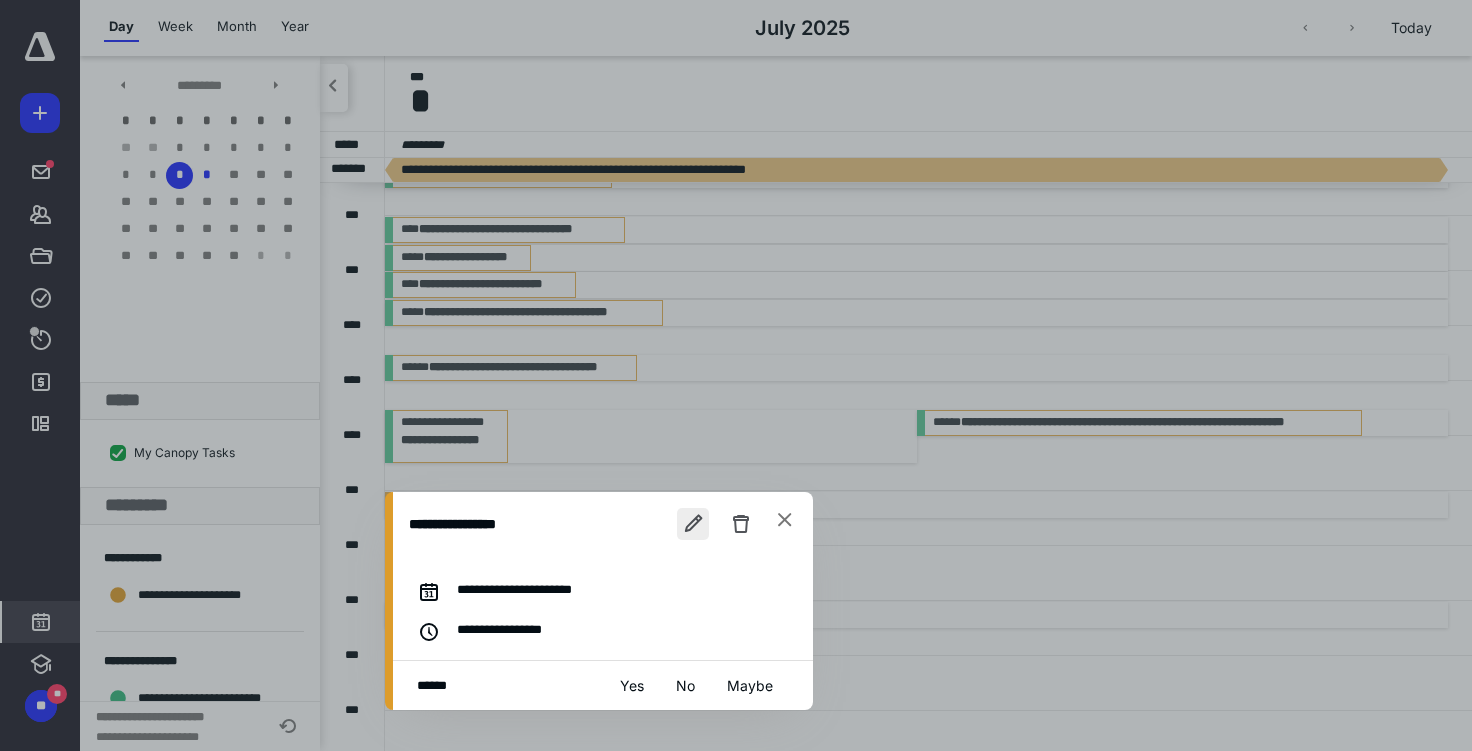 click at bounding box center (693, 524) 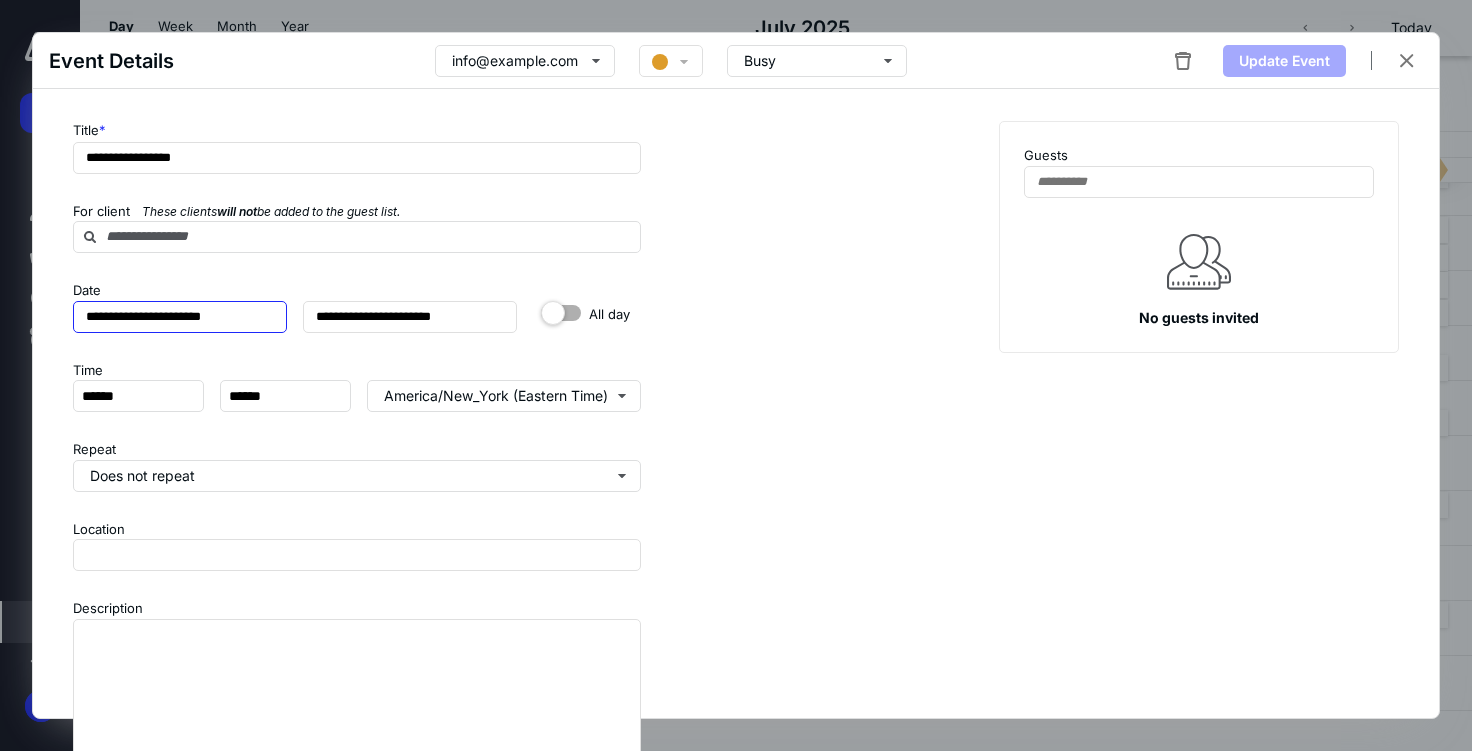 click on "**********" at bounding box center (180, 317) 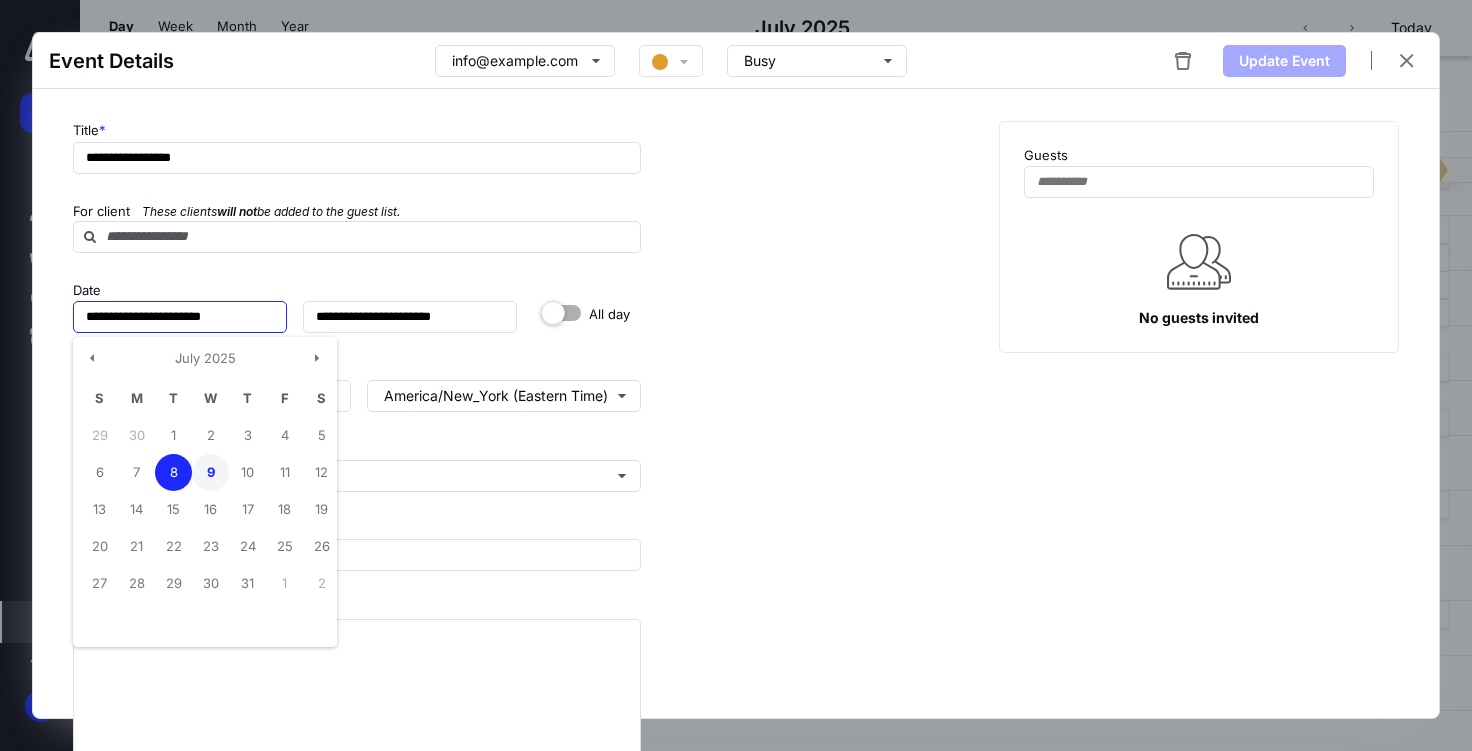 click on "9" at bounding box center [210, 472] 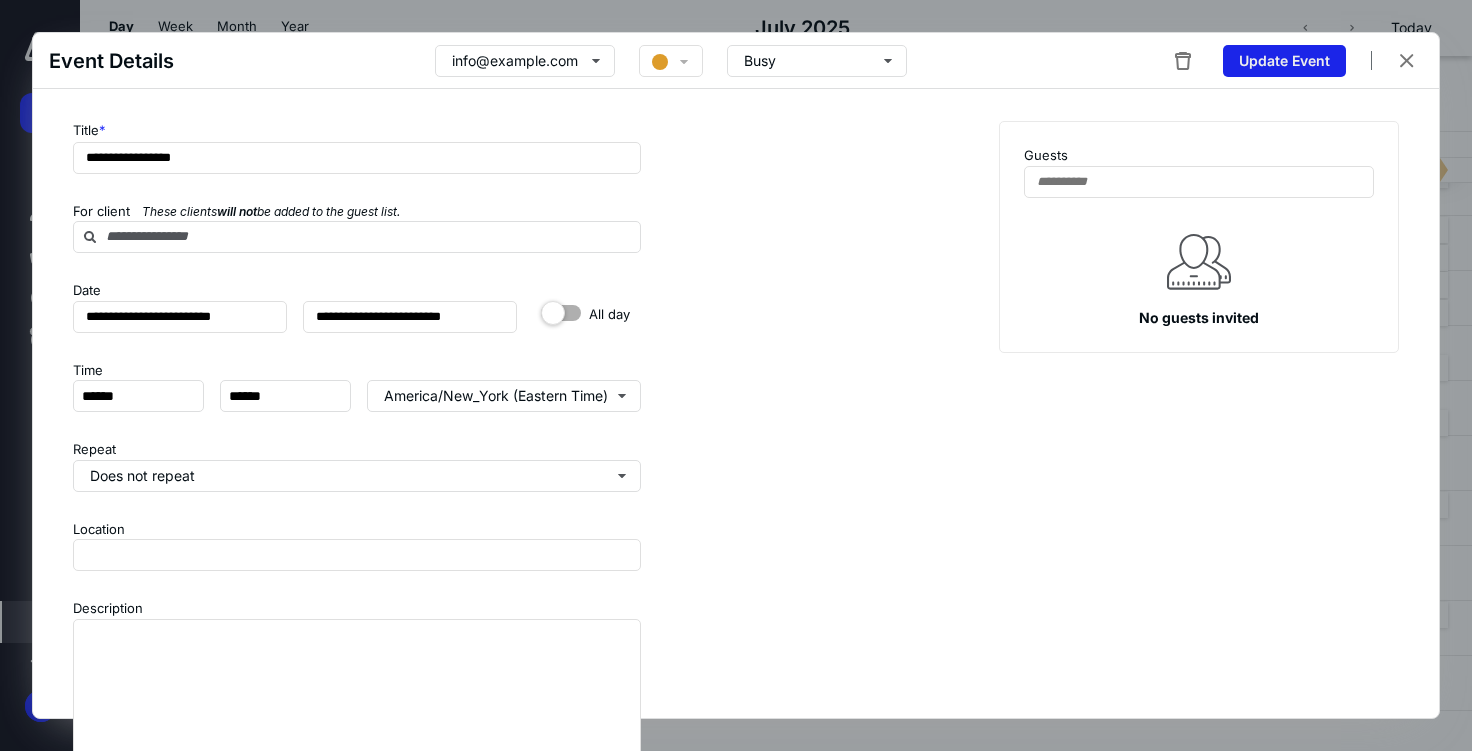 click on "Update Event" at bounding box center [1284, 61] 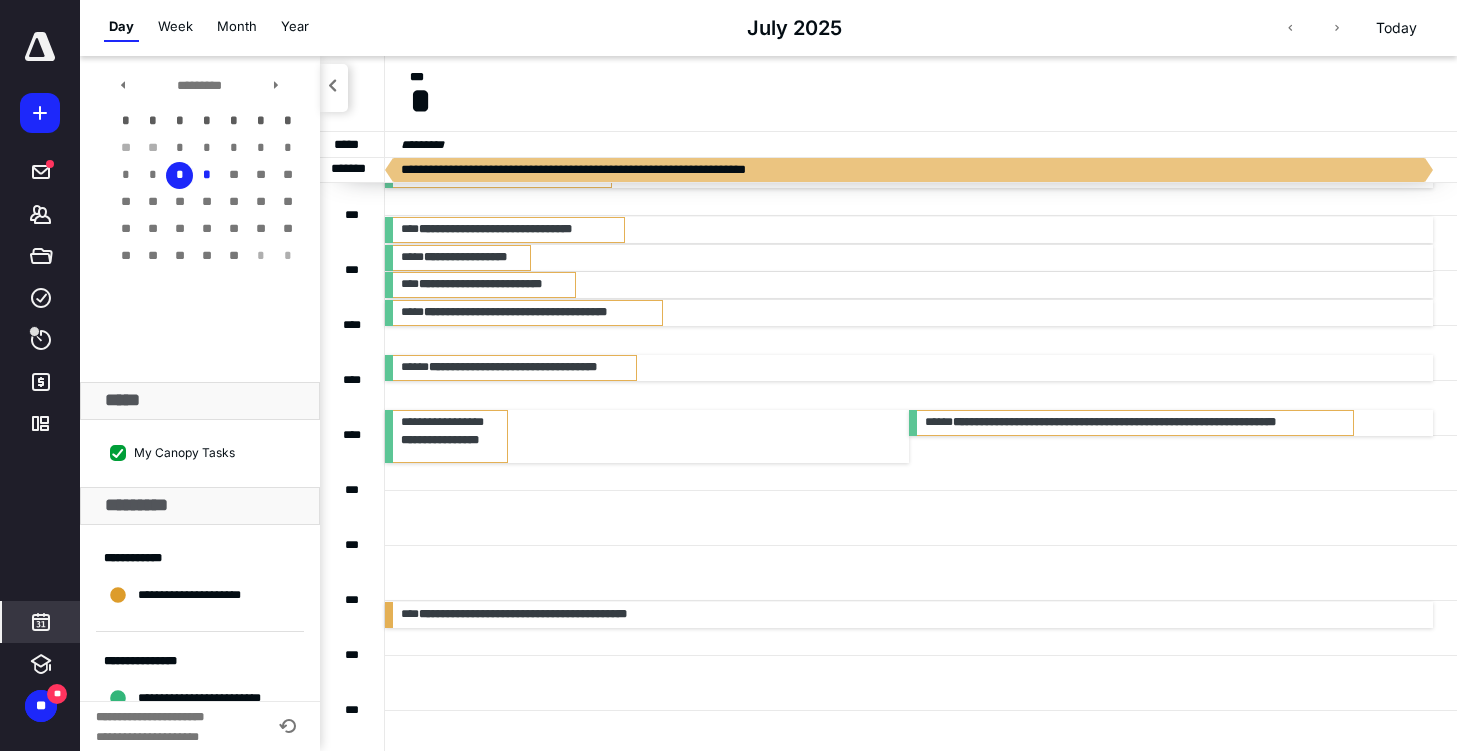 click on "**********" at bounding box center [909, 615] 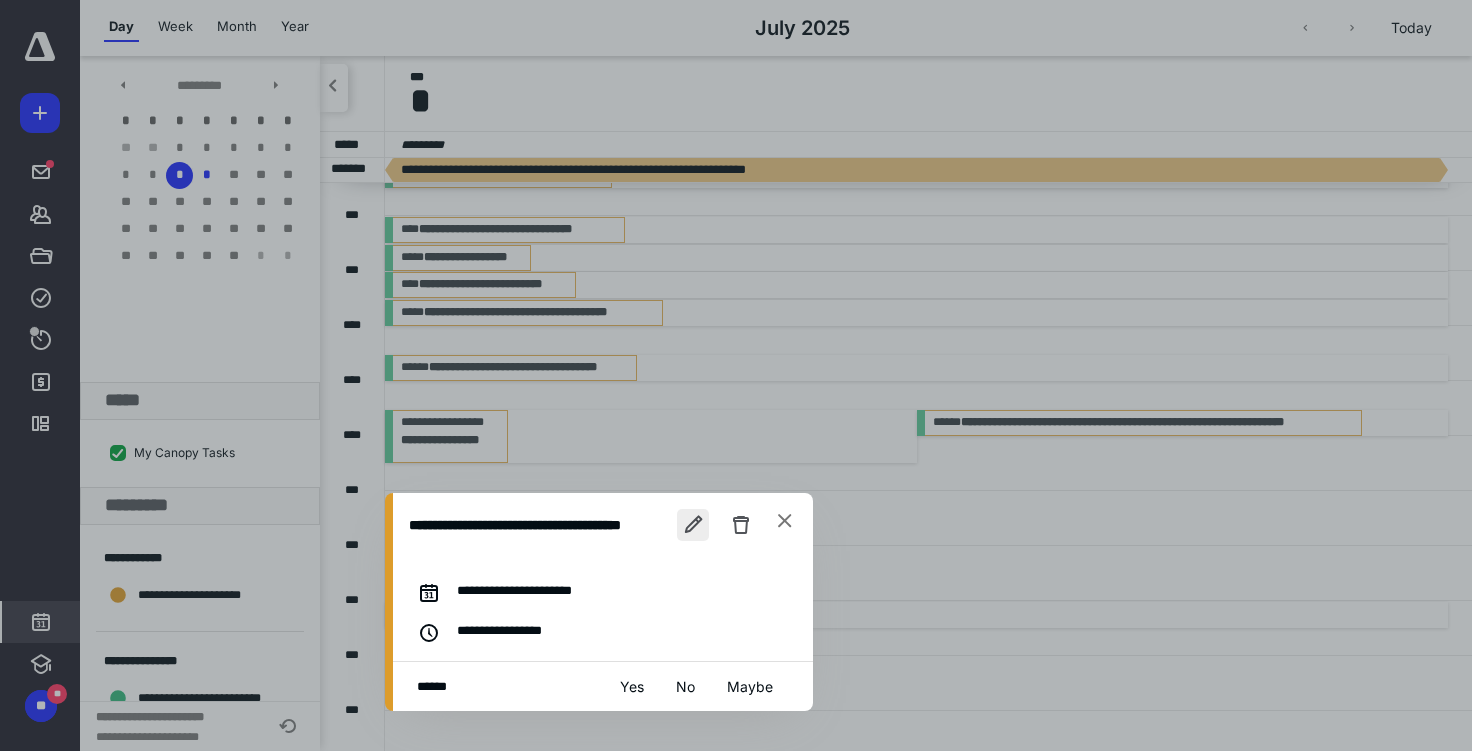 click at bounding box center [693, 525] 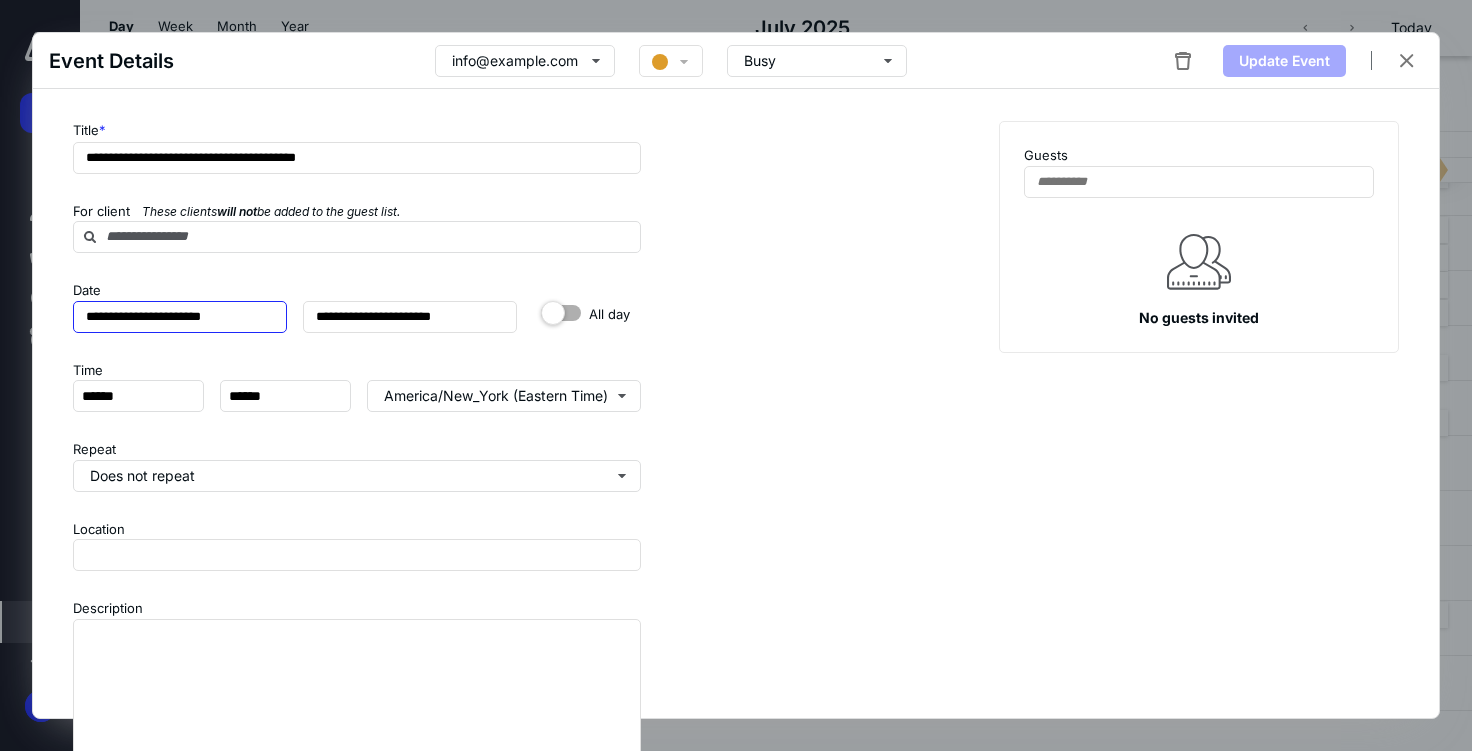 click on "**********" at bounding box center [180, 317] 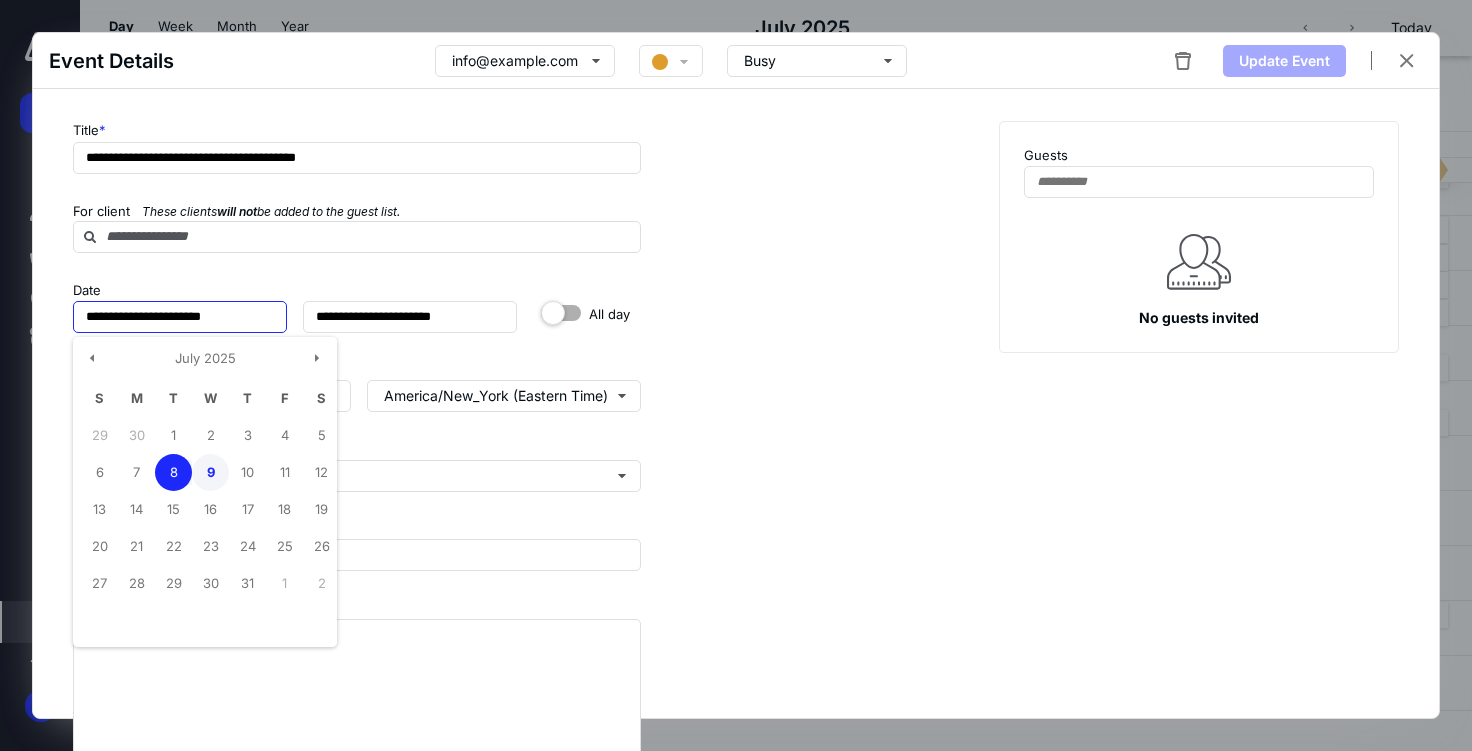 click on "9" at bounding box center (210, 472) 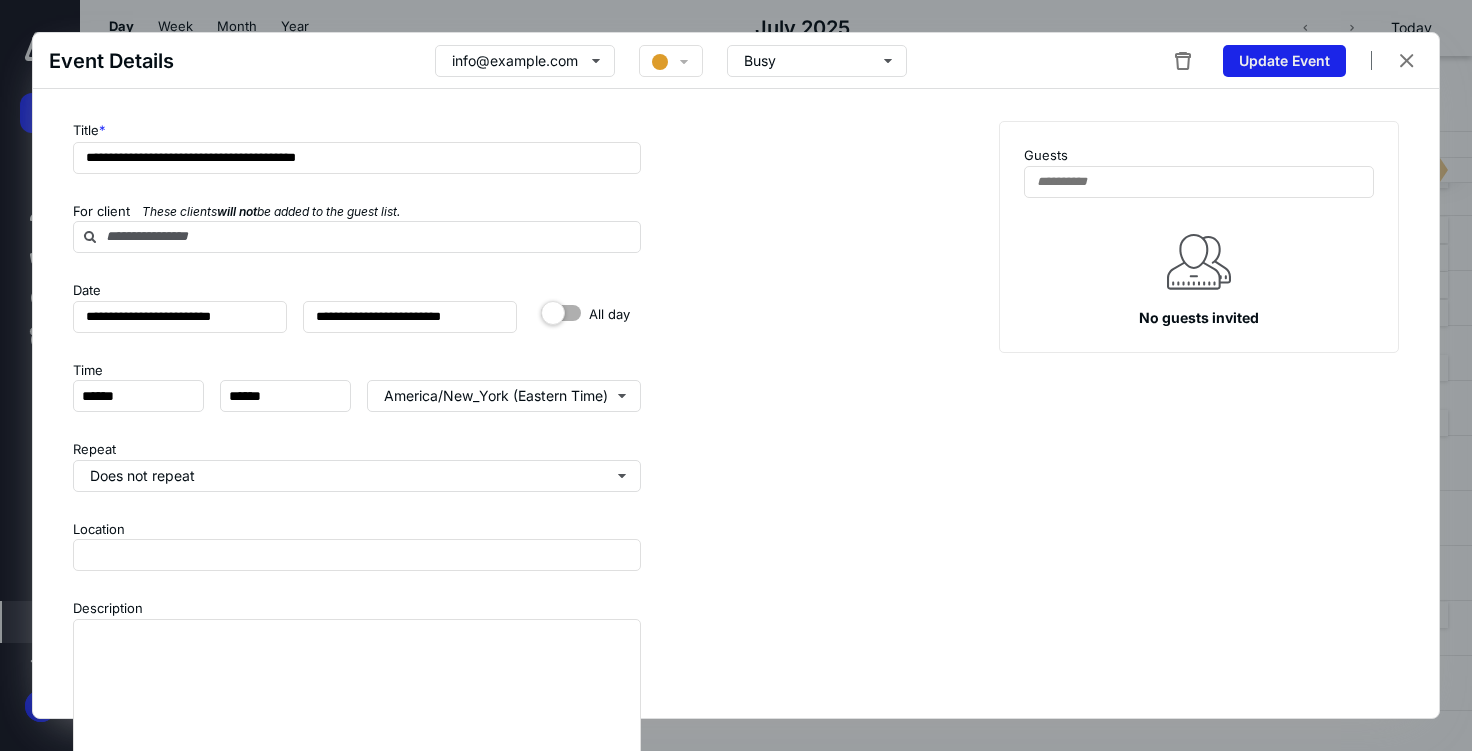 click on "Update Event" at bounding box center [1284, 61] 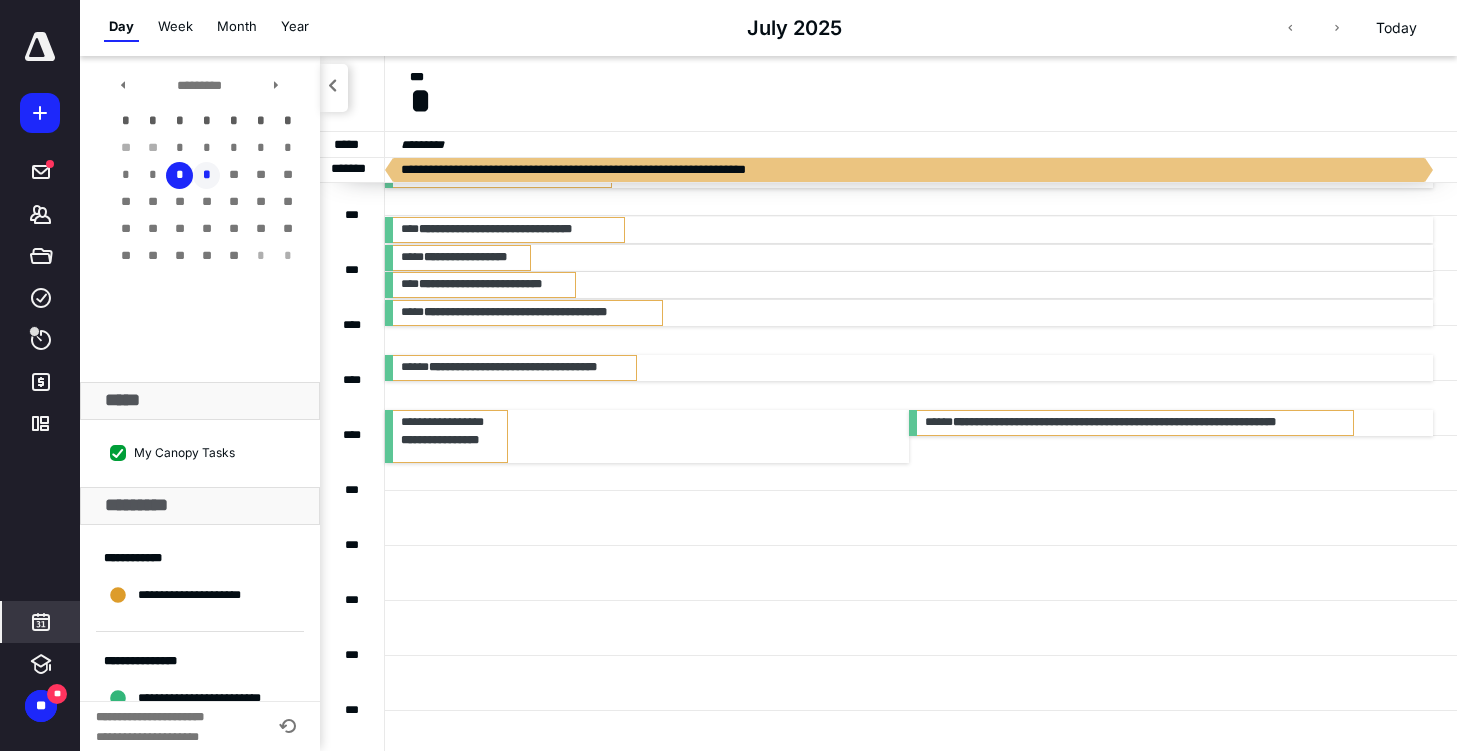 click on "*" at bounding box center (206, 175) 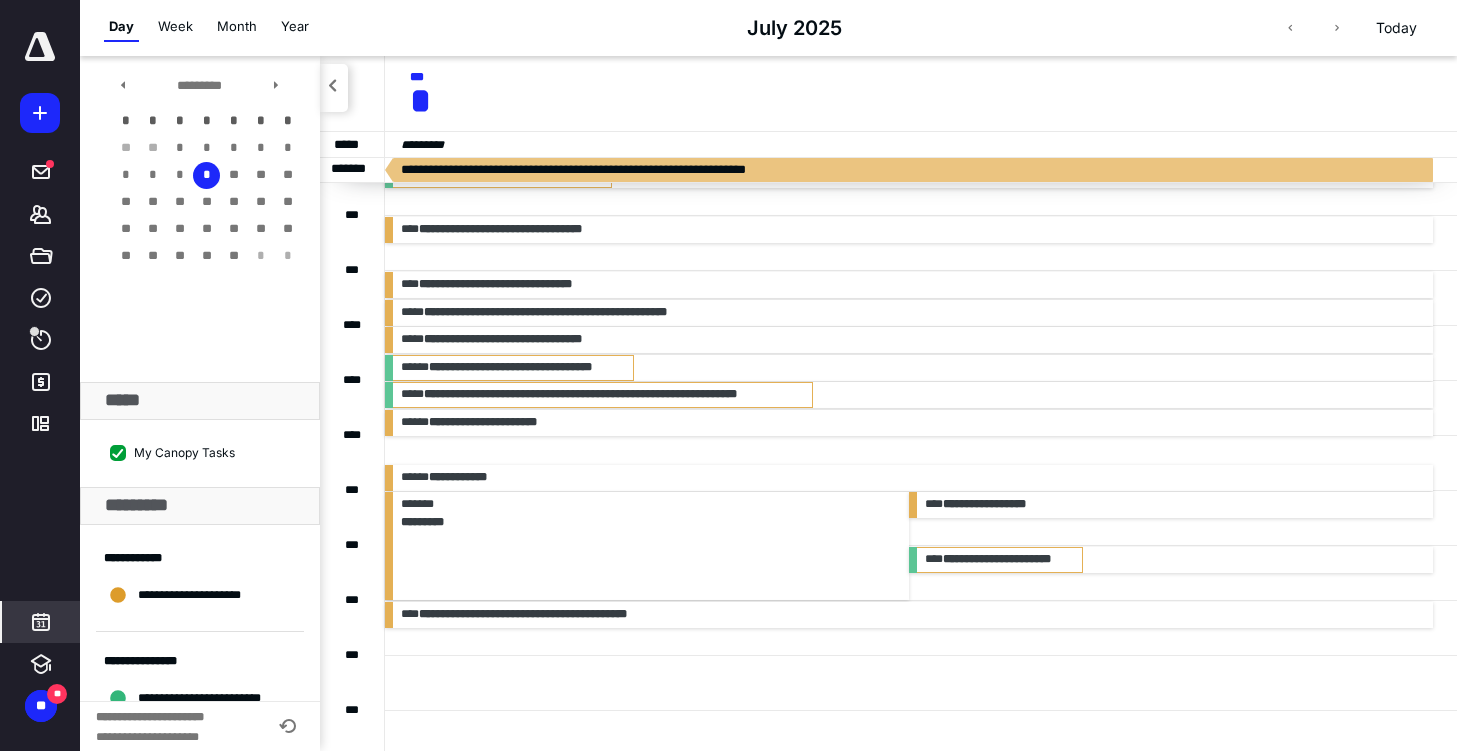 scroll, scrollTop: 487, scrollLeft: 0, axis: vertical 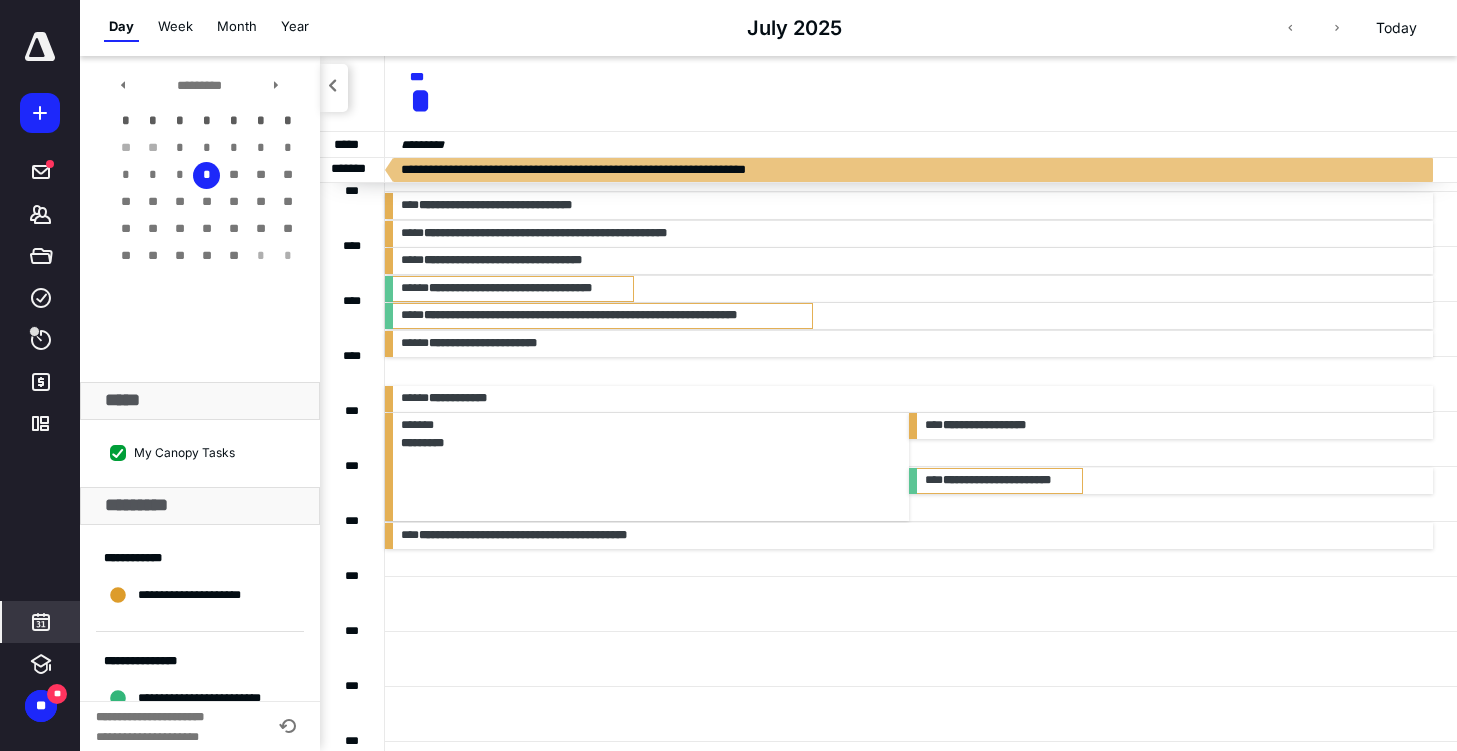 click at bounding box center (921, 548) 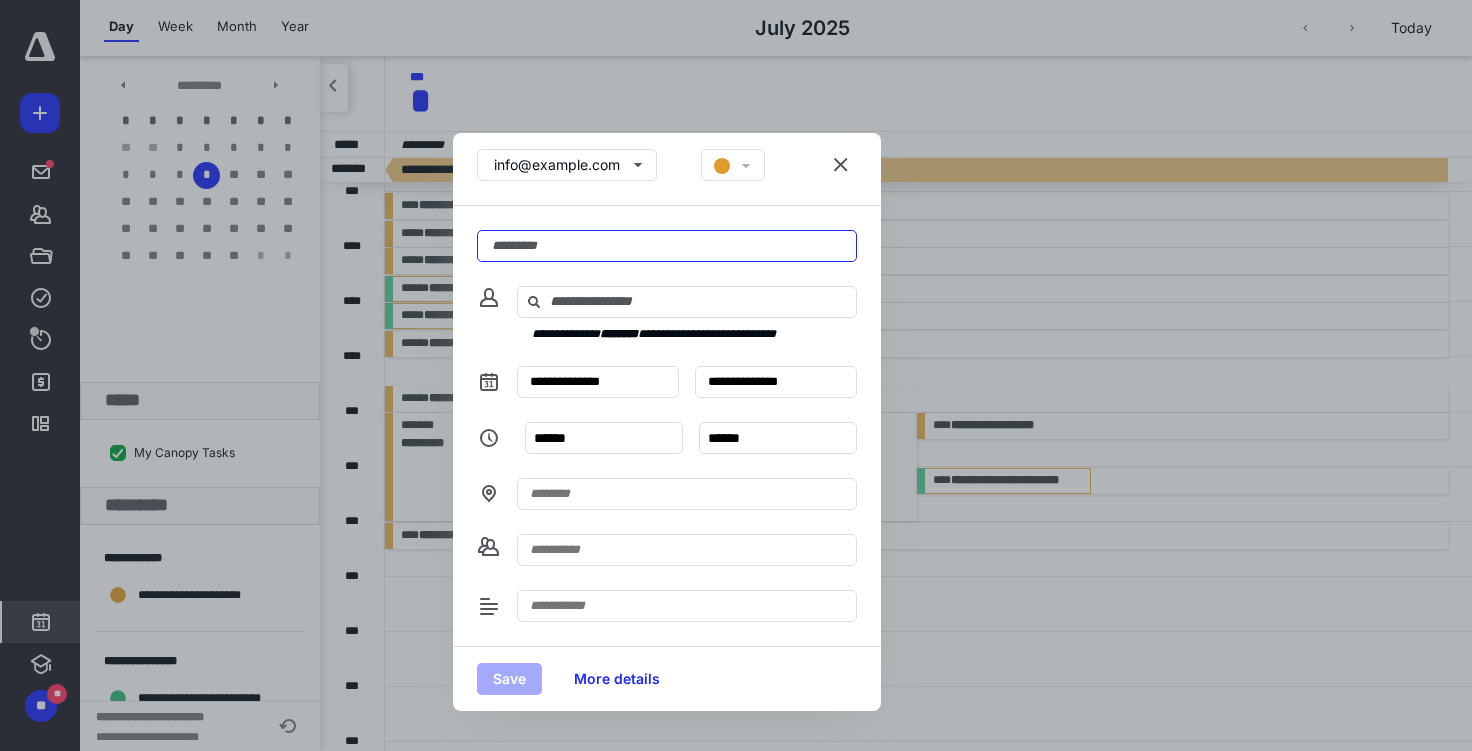 click at bounding box center [667, 246] 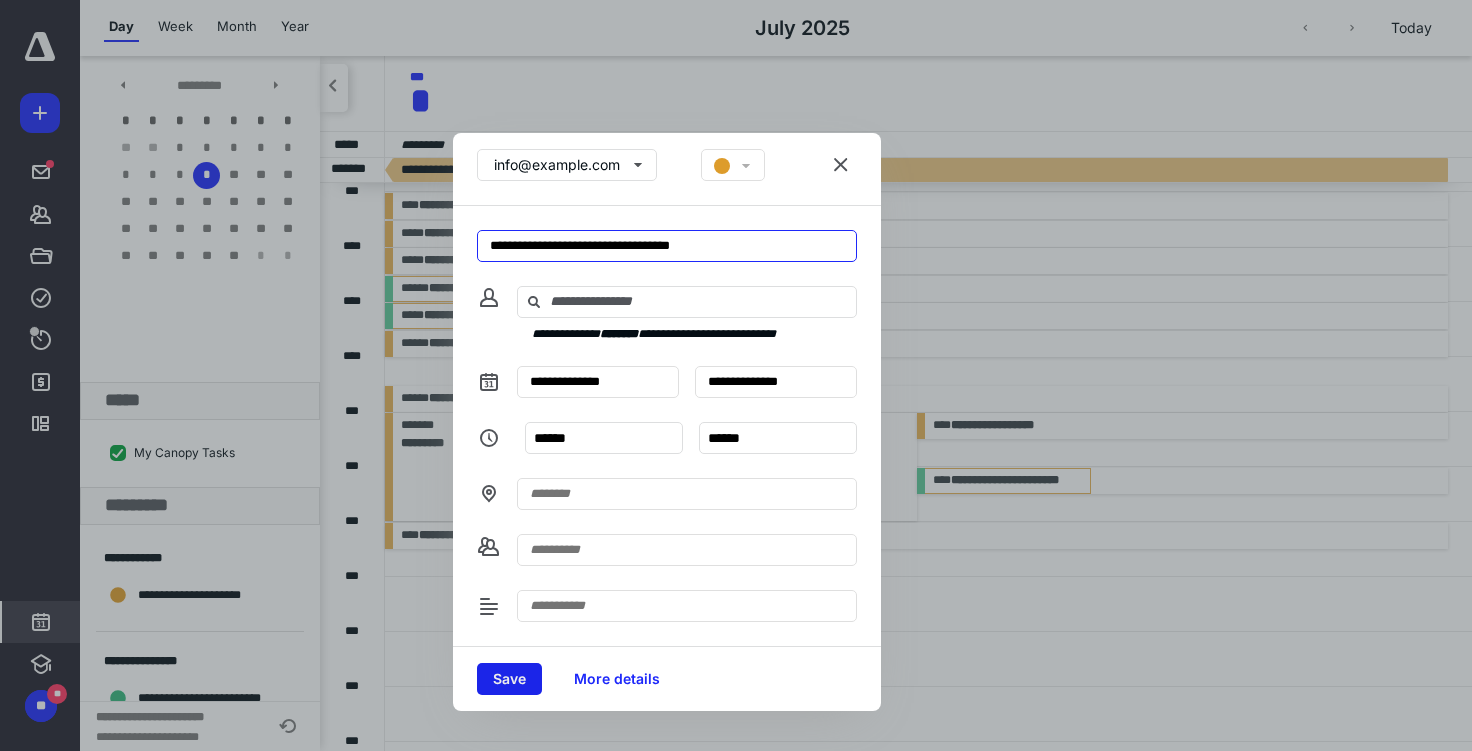 type on "**********" 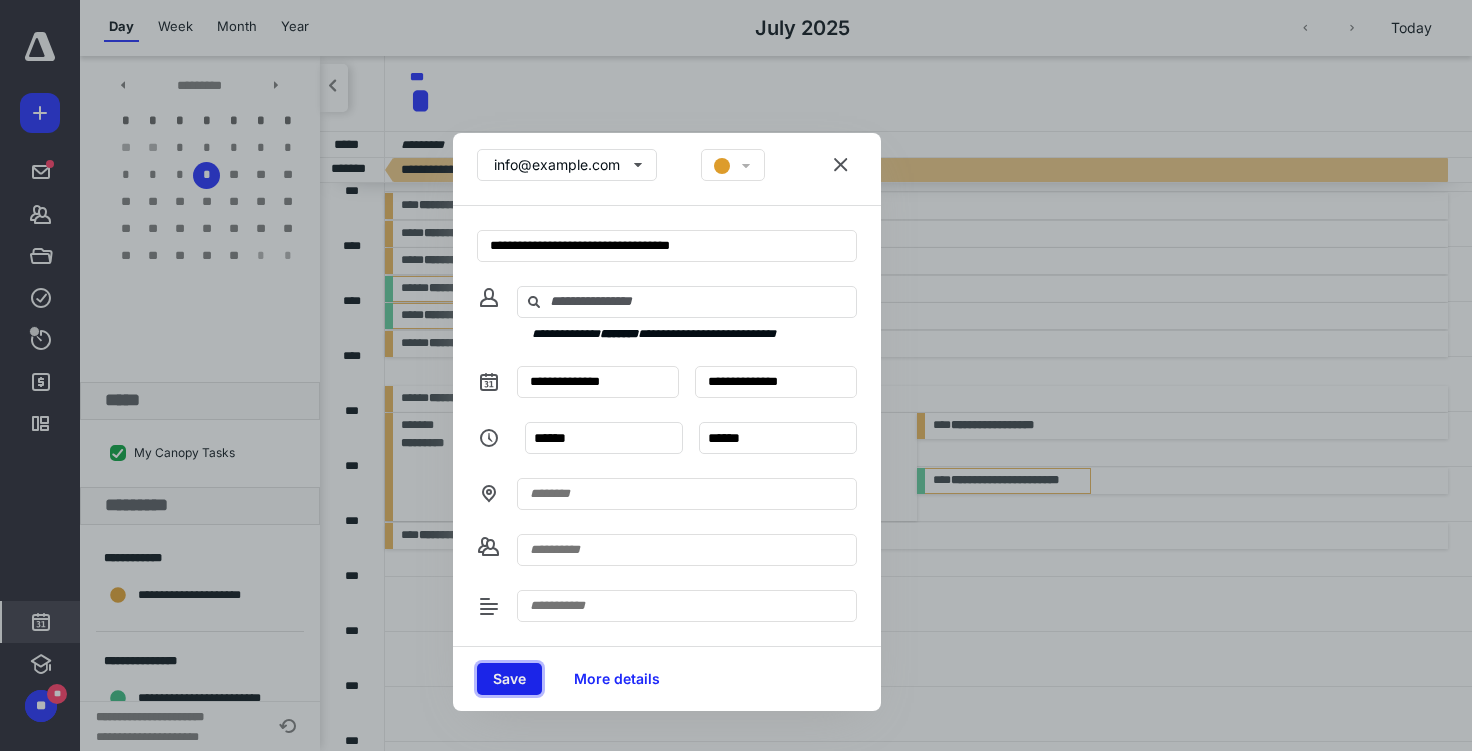 click on "Save" at bounding box center (509, 679) 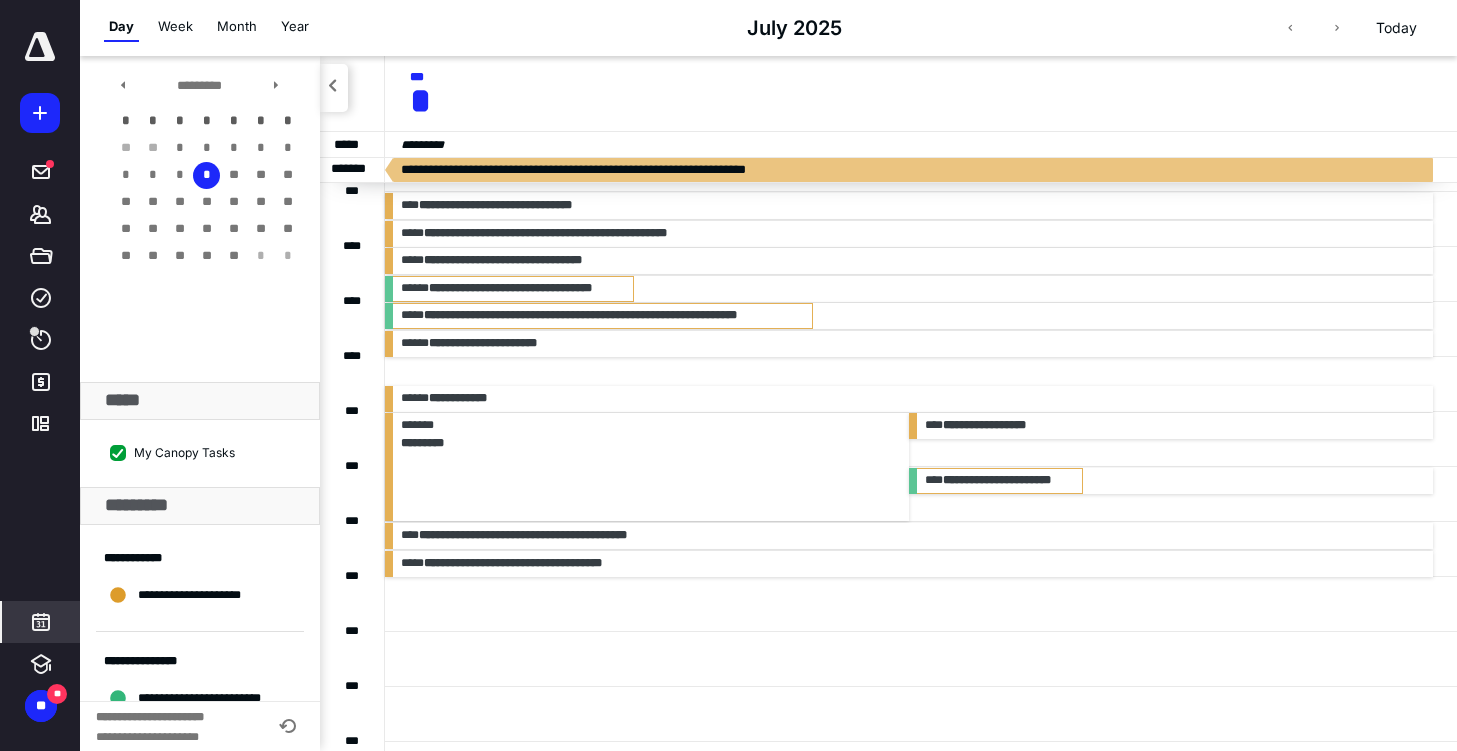 click at bounding box center (921, 603) 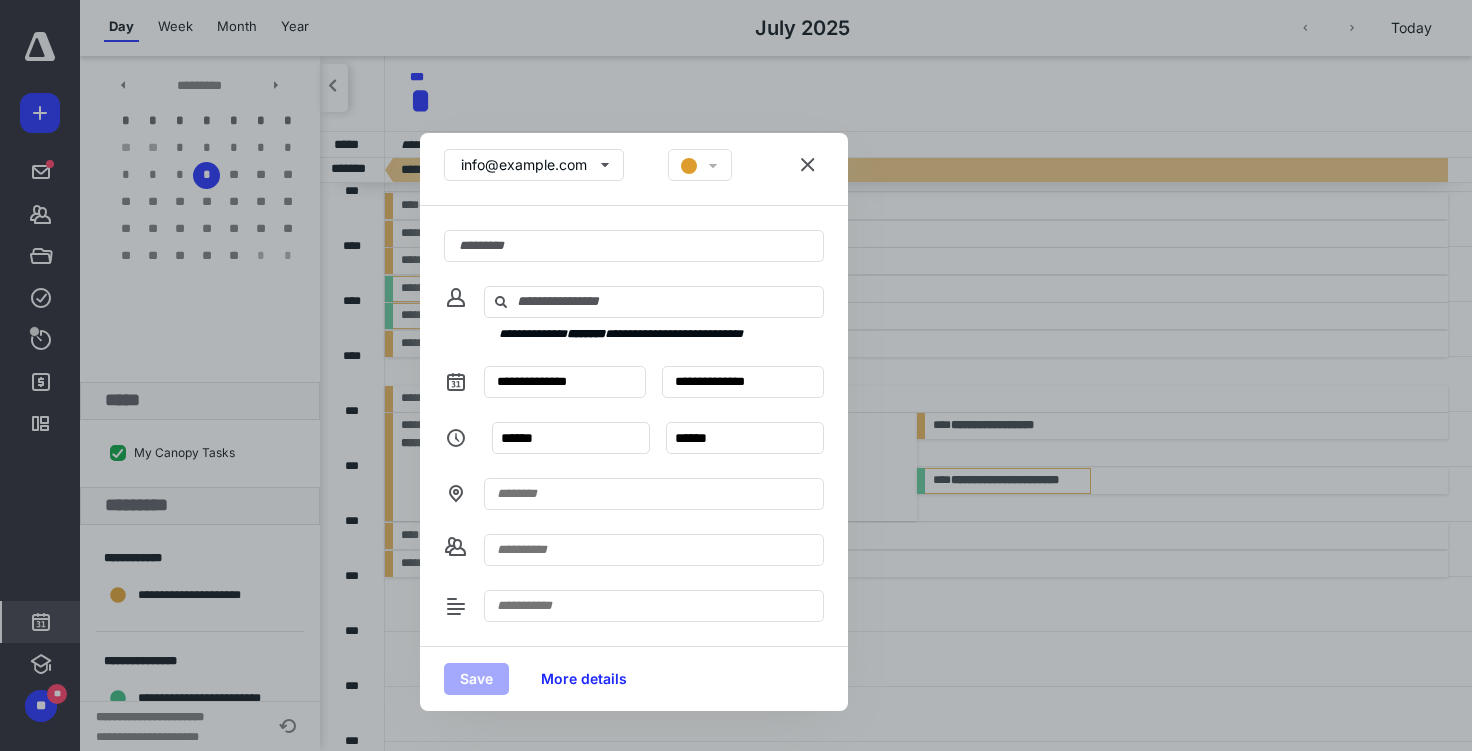 click on "**********" at bounding box center [634, 426] 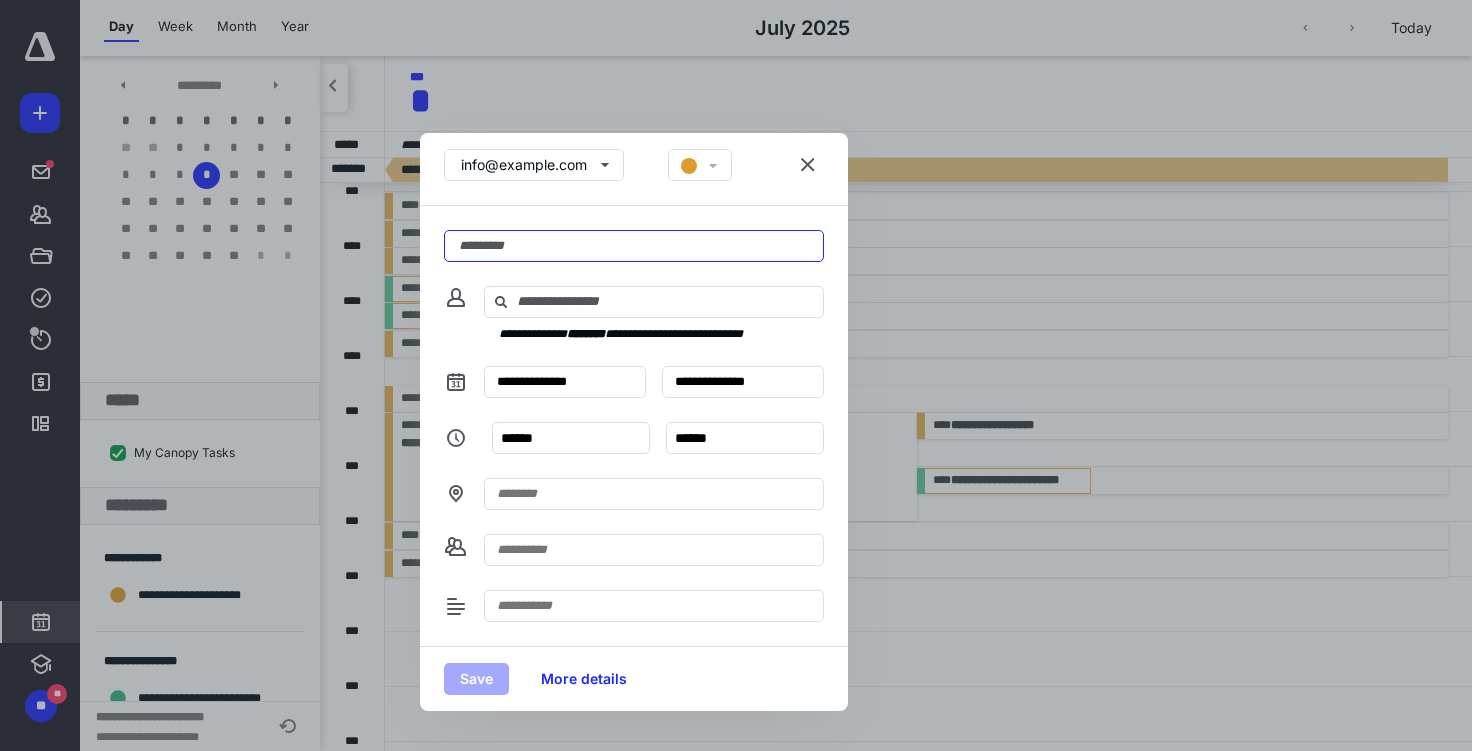 click at bounding box center [634, 246] 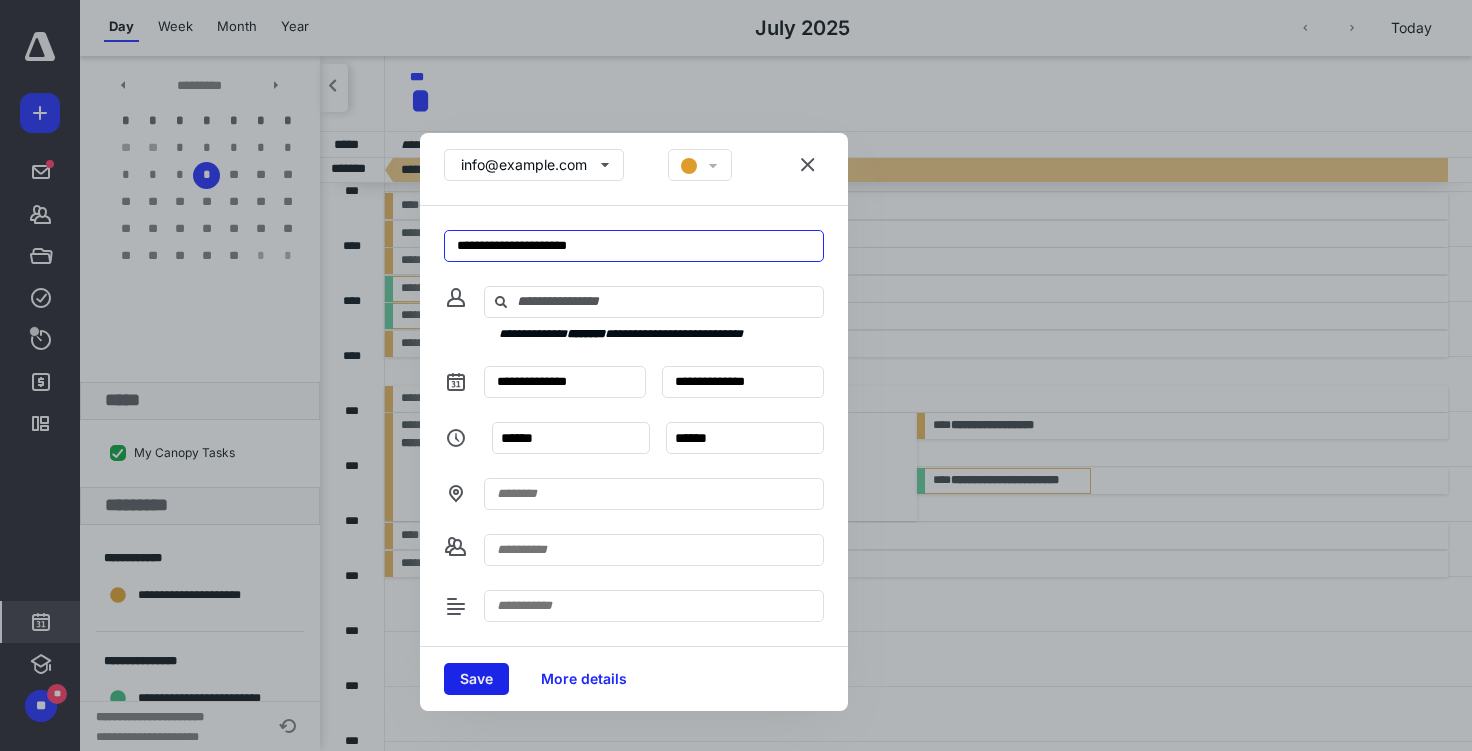 type on "**********" 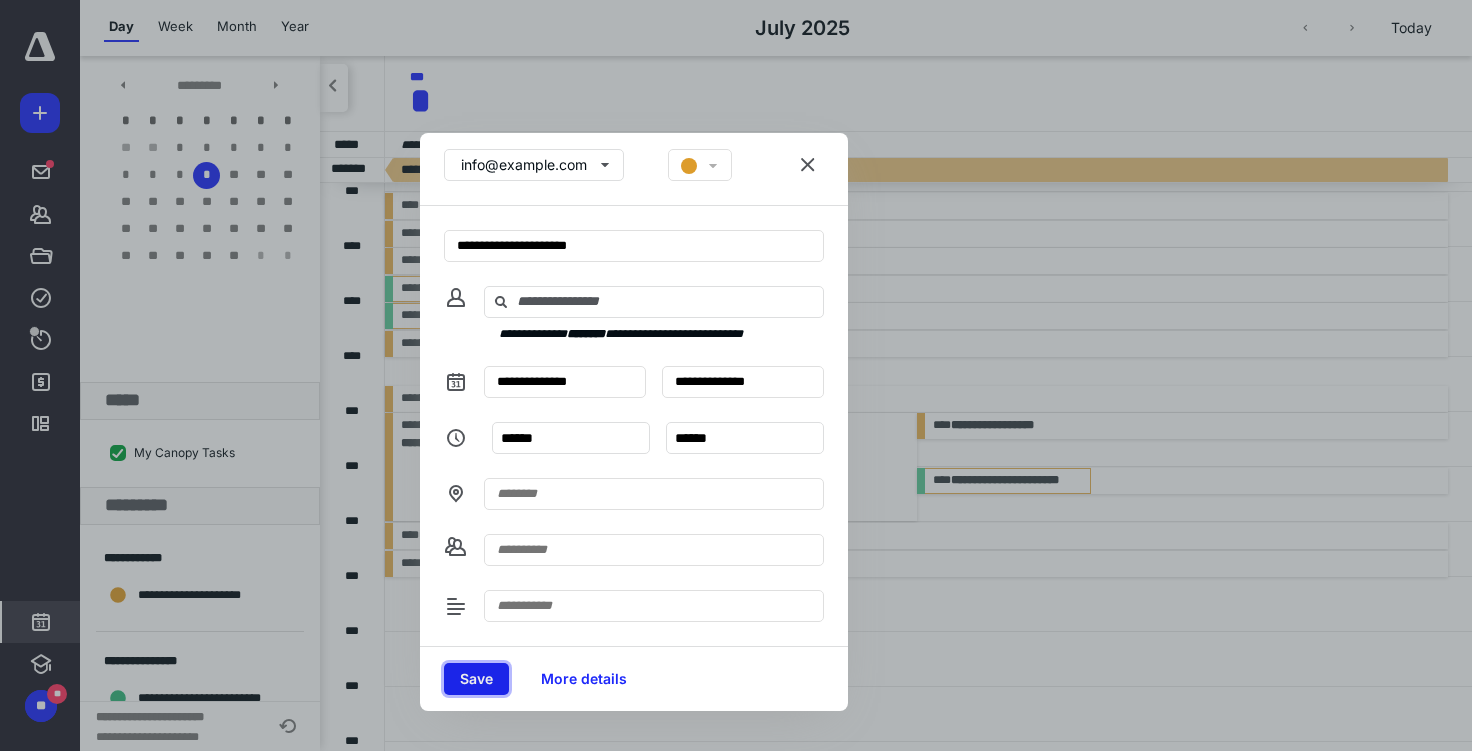 click on "Save" at bounding box center [476, 679] 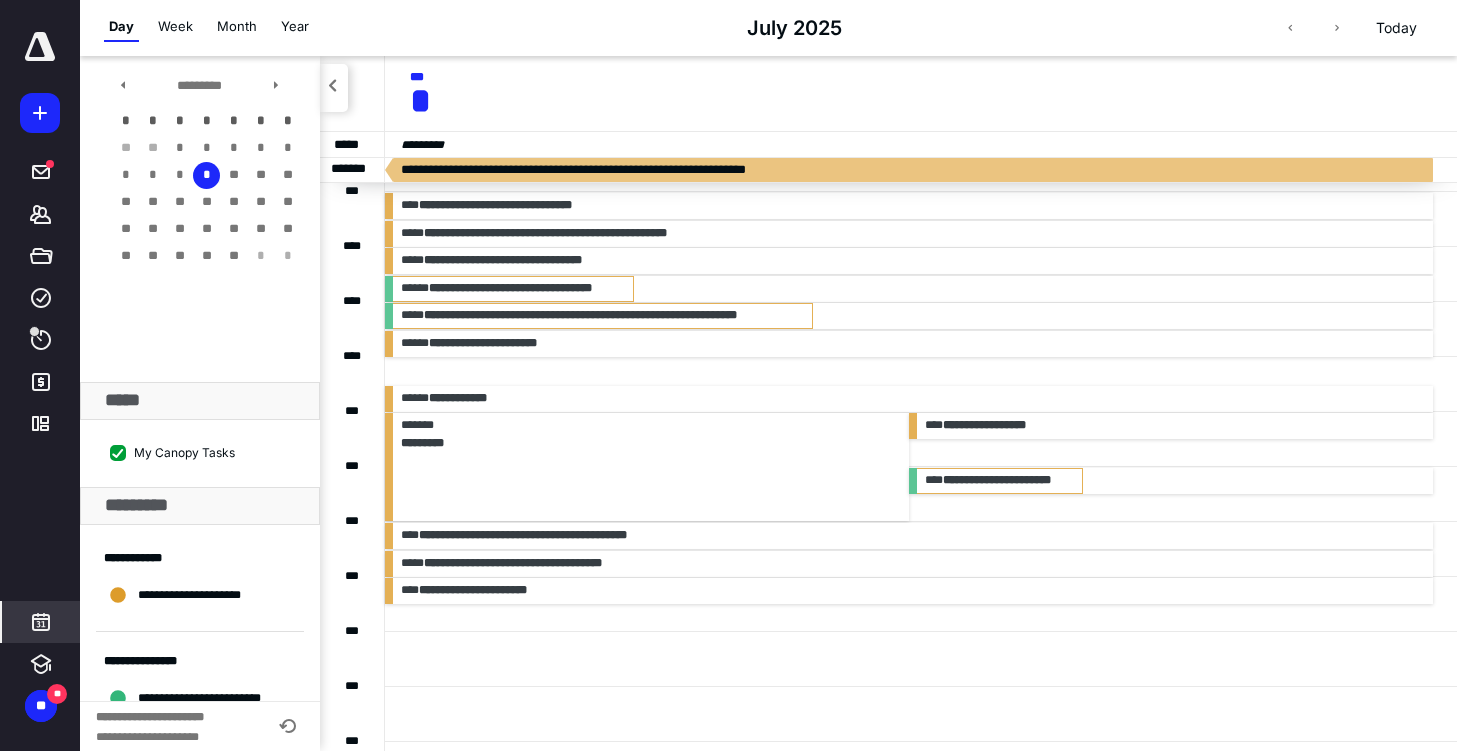 click at bounding box center [921, 383] 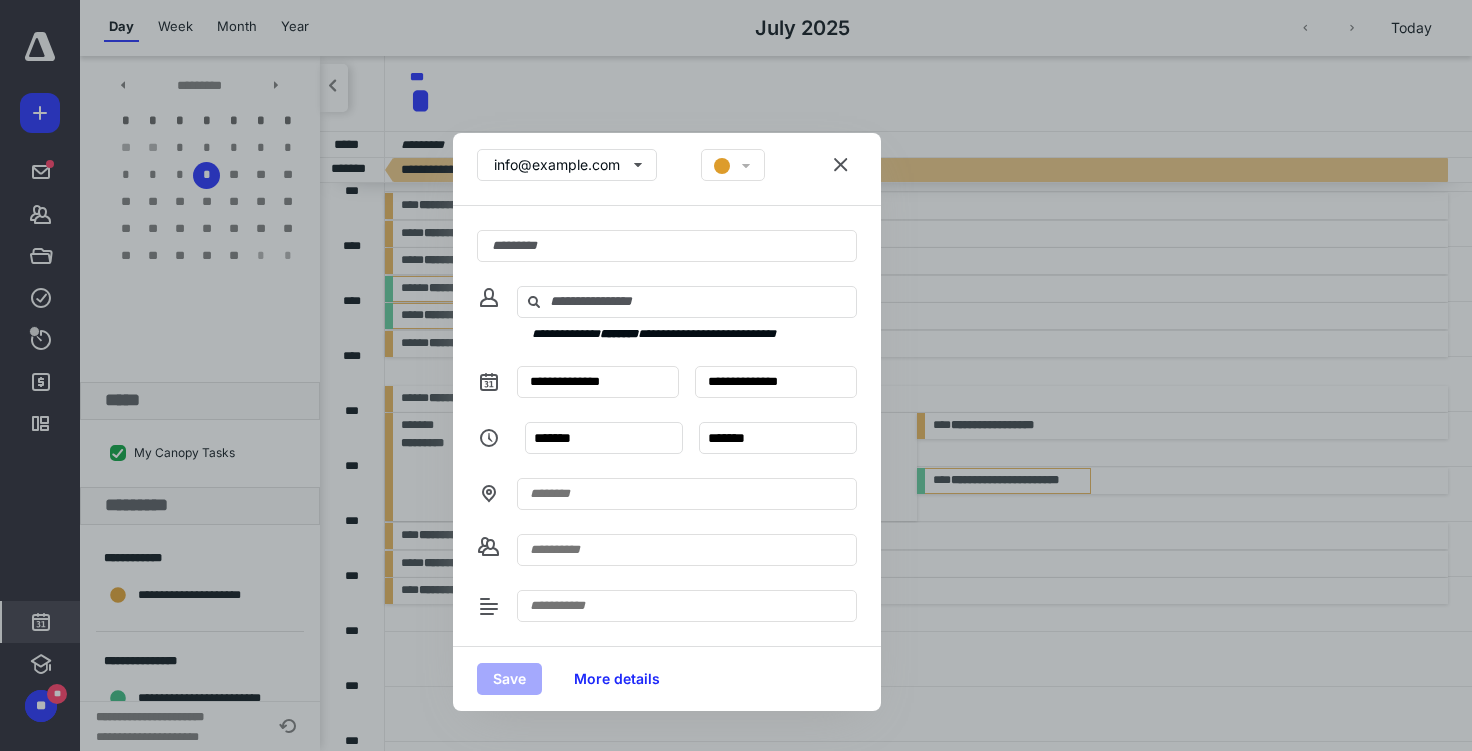 click on "**********" at bounding box center (667, 426) 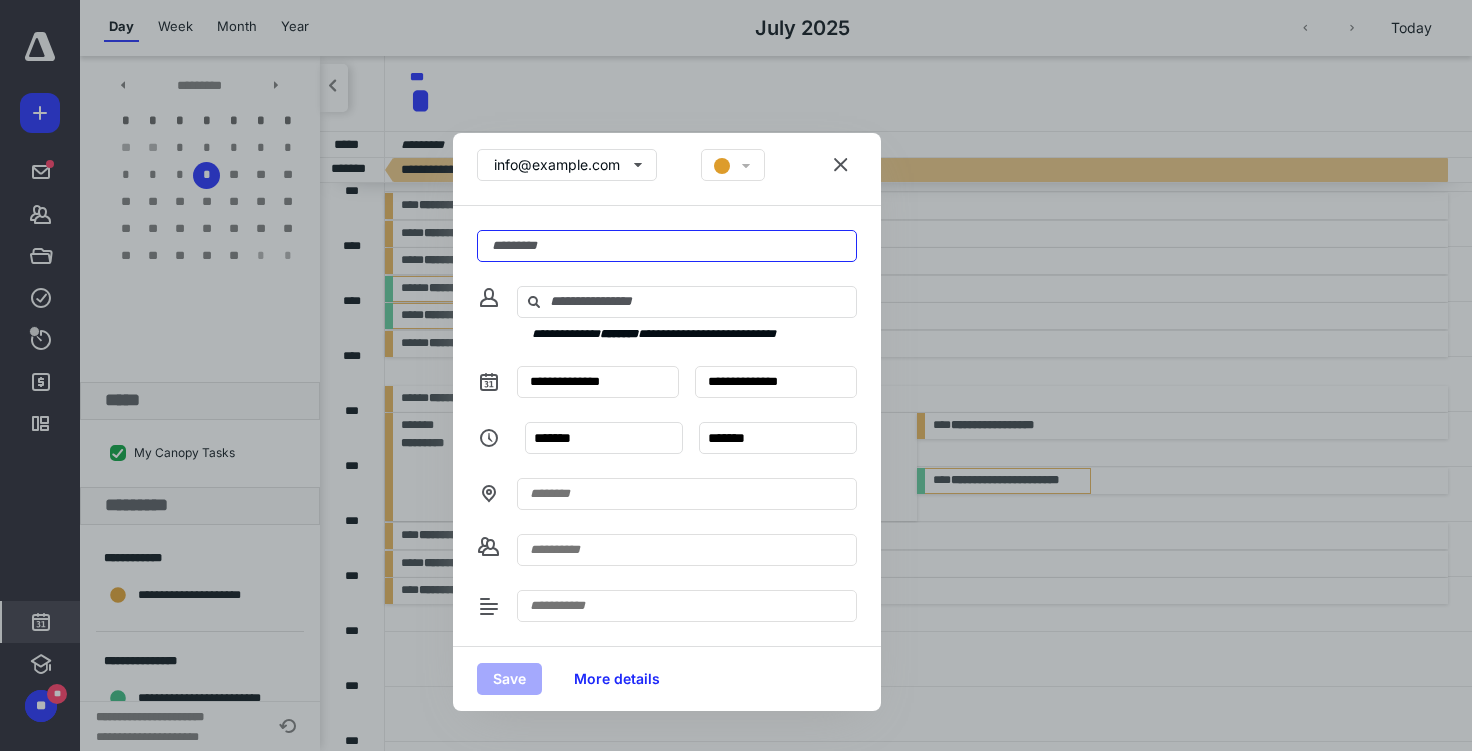click at bounding box center [667, 246] 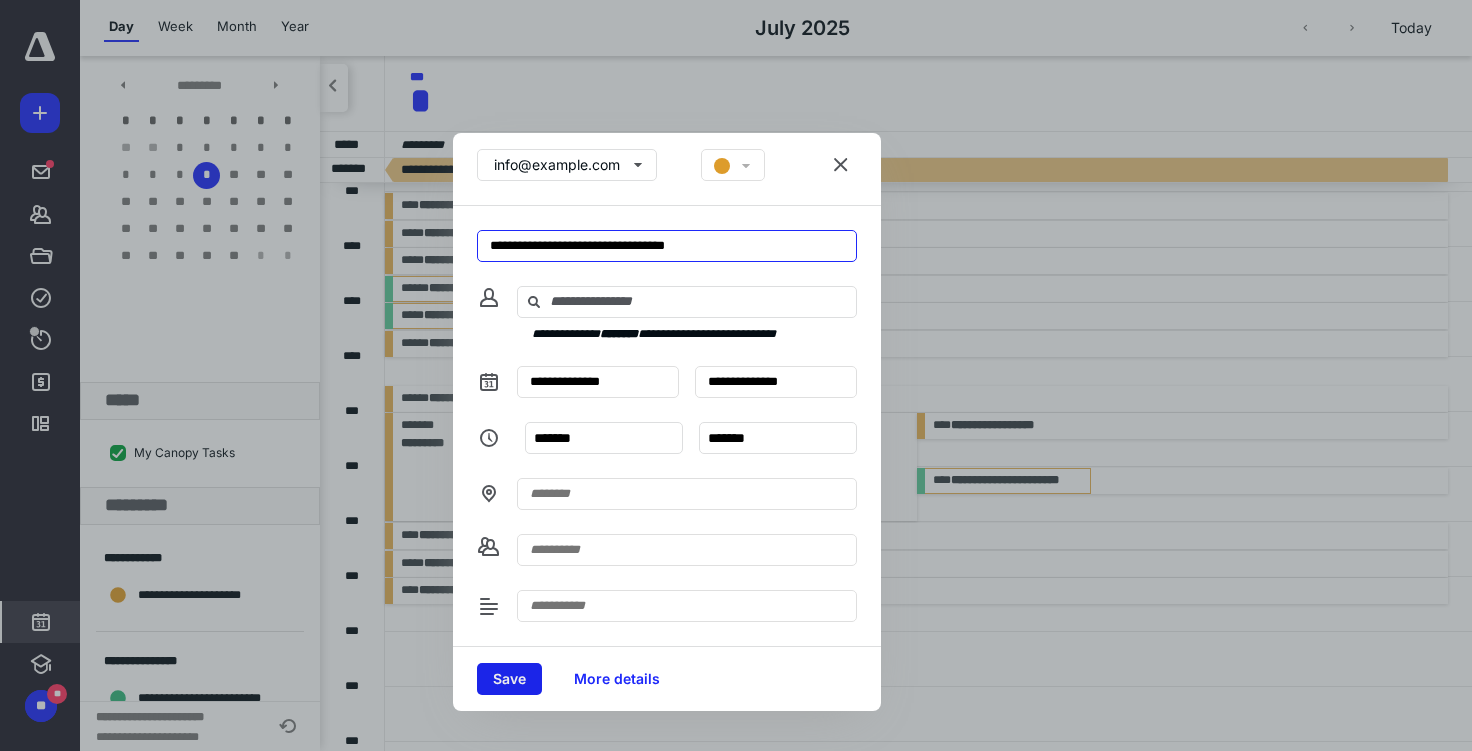 type on "**********" 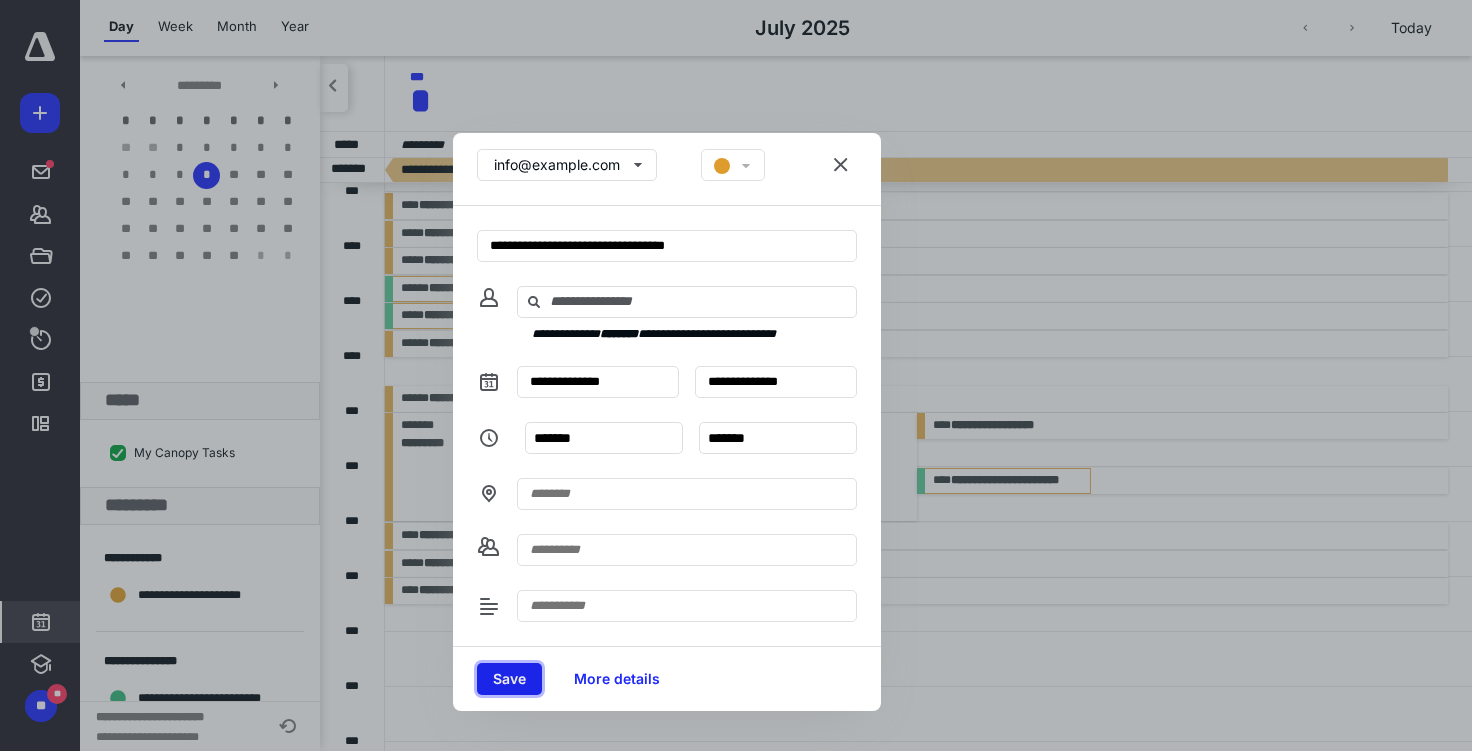 click on "Save" at bounding box center (509, 679) 